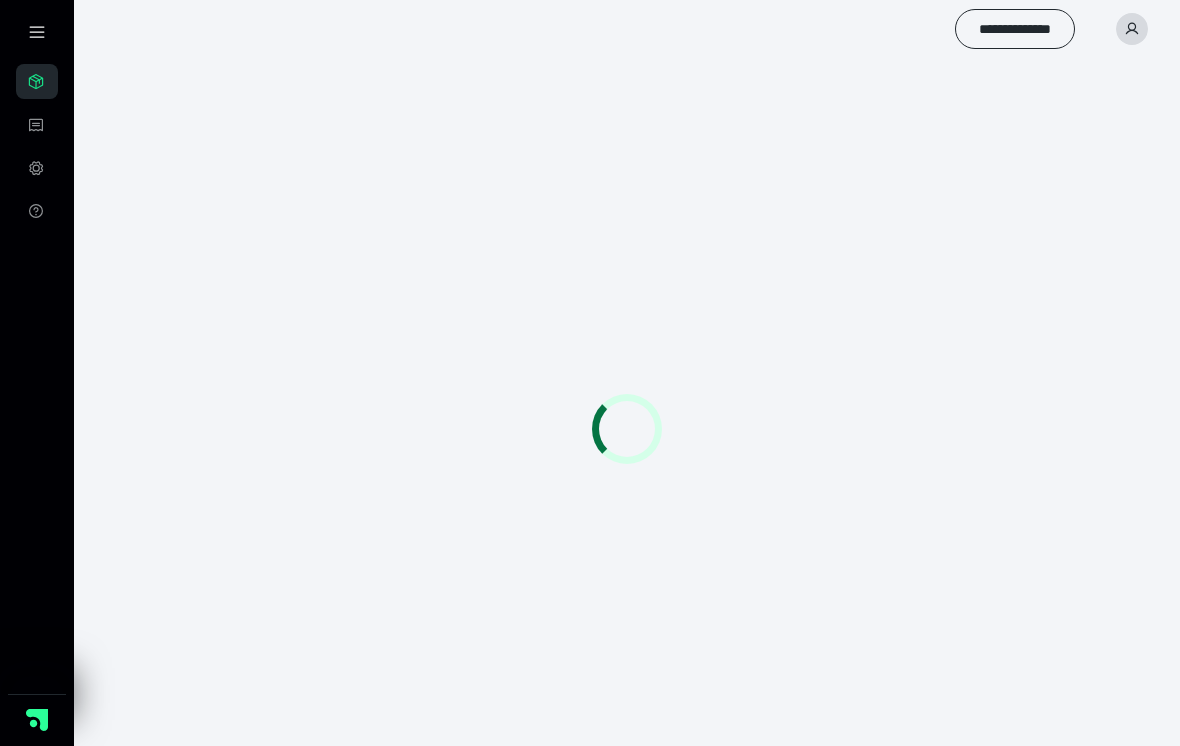 scroll, scrollTop: 0, scrollLeft: 0, axis: both 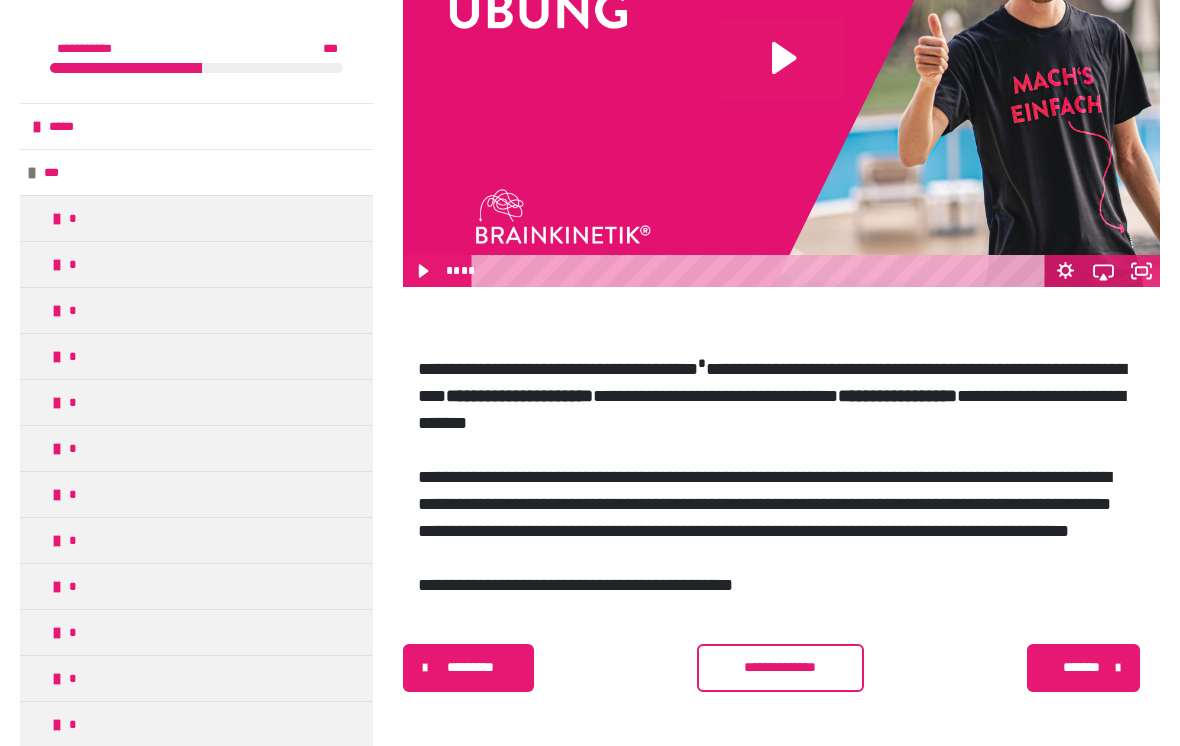 click on "***" at bounding box center (58, 173) 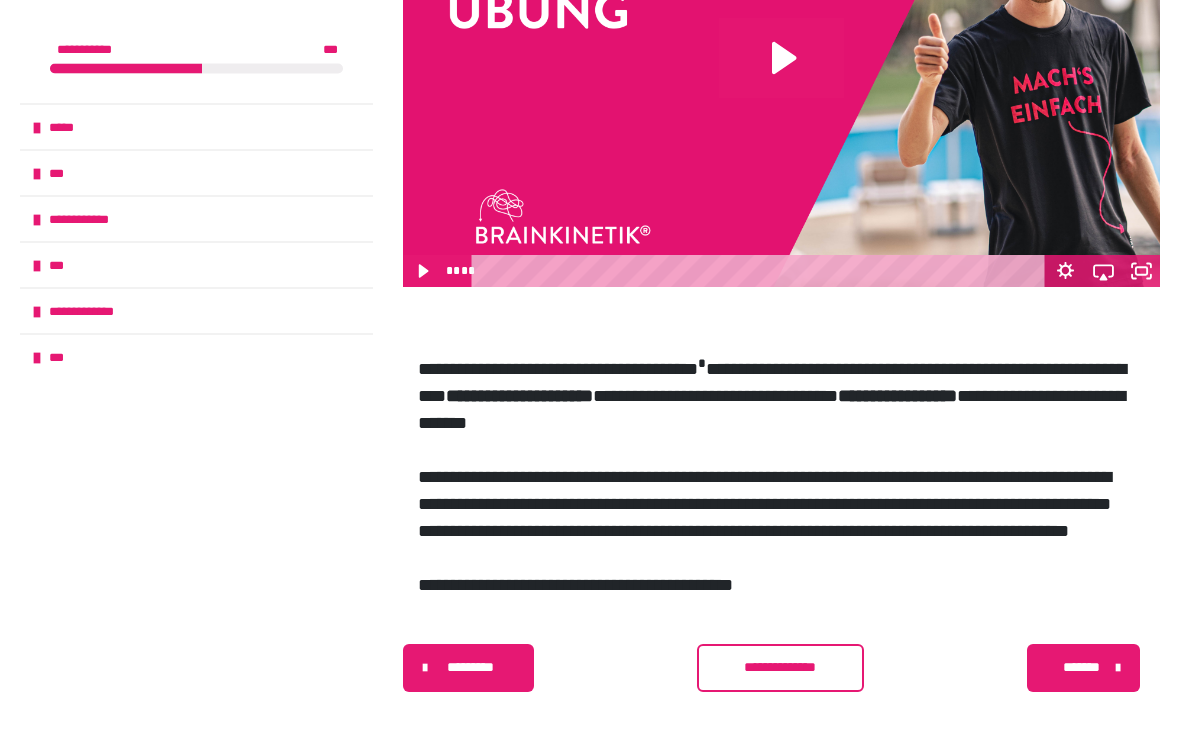 scroll, scrollTop: 958, scrollLeft: 0, axis: vertical 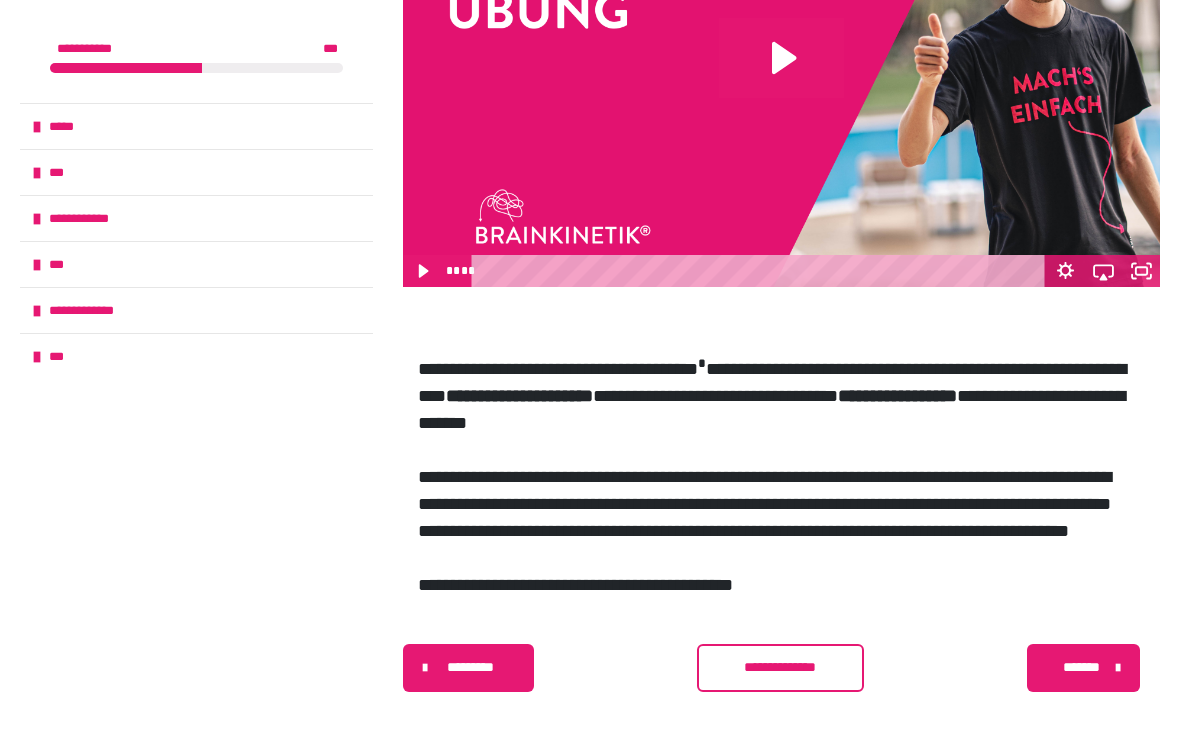 click at bounding box center [37, 174] 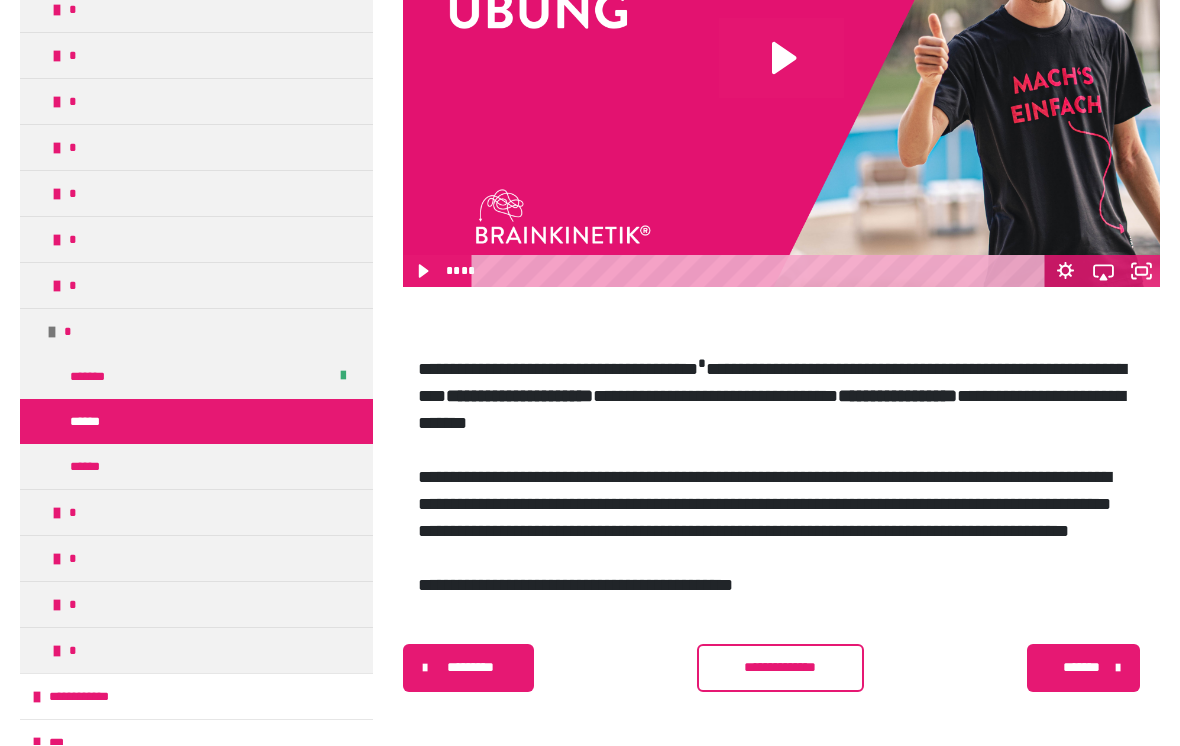 scroll, scrollTop: 886, scrollLeft: 0, axis: vertical 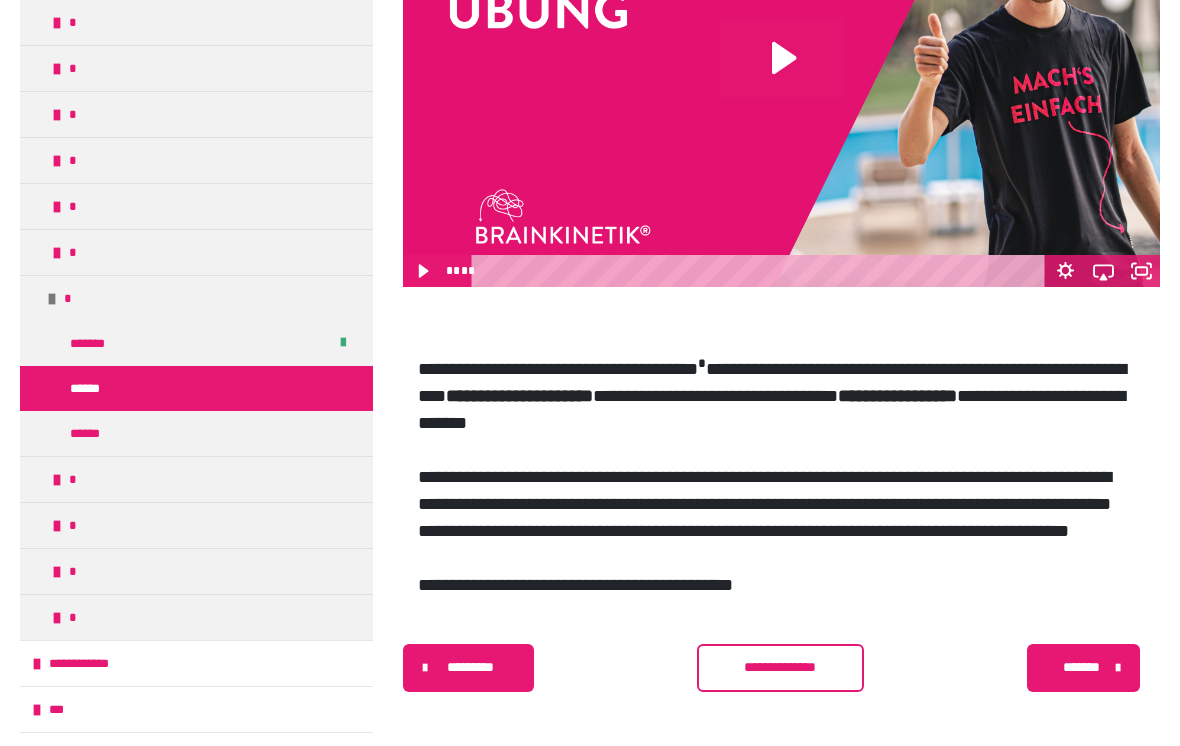 click 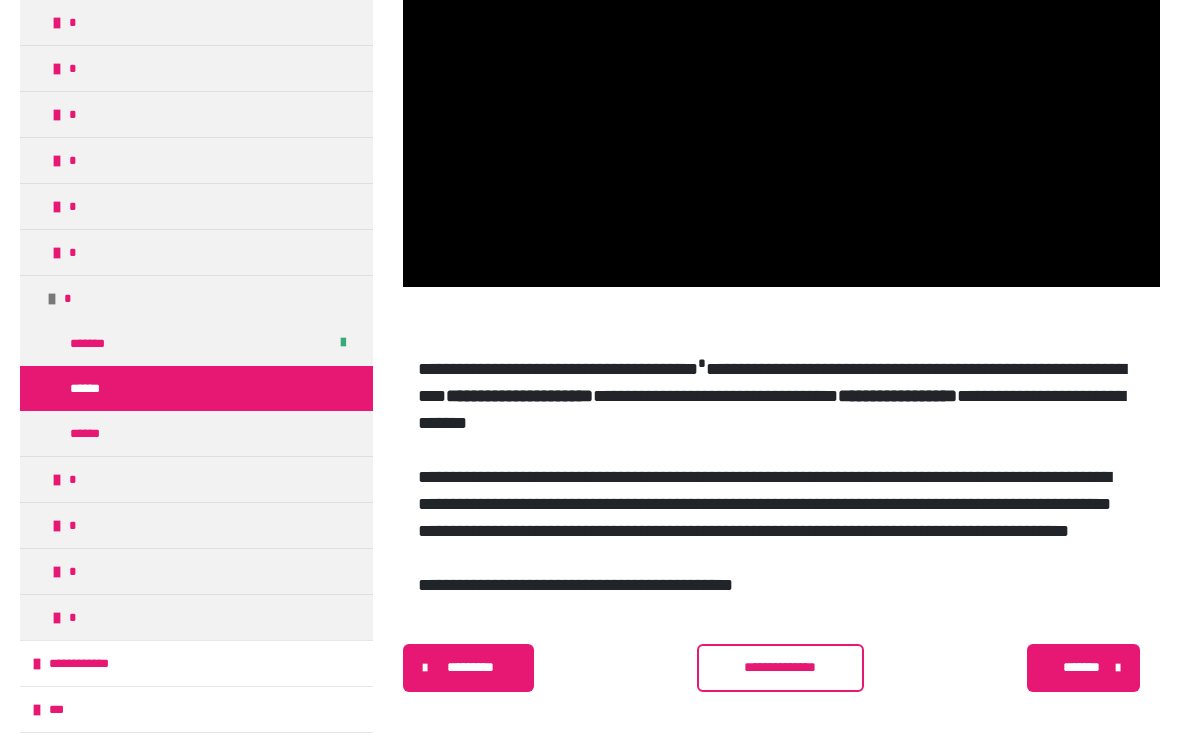 scroll, scrollTop: 958, scrollLeft: 0, axis: vertical 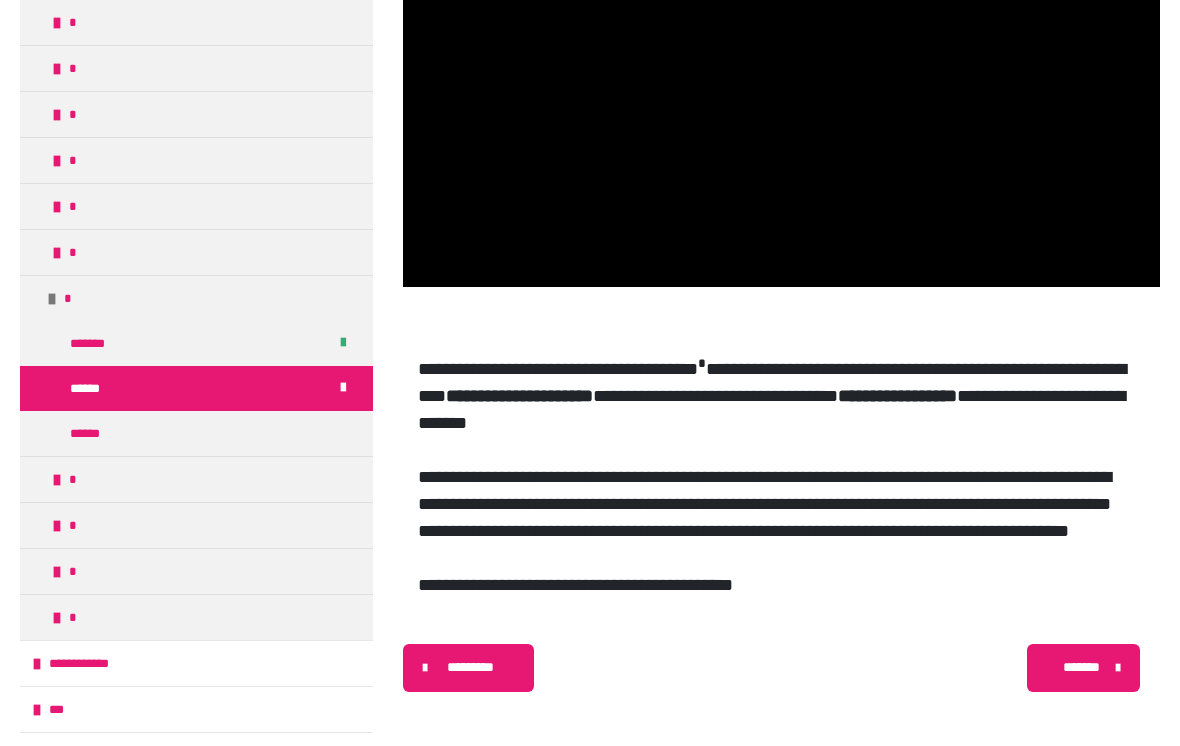 click on "******" at bounding box center (196, 434) 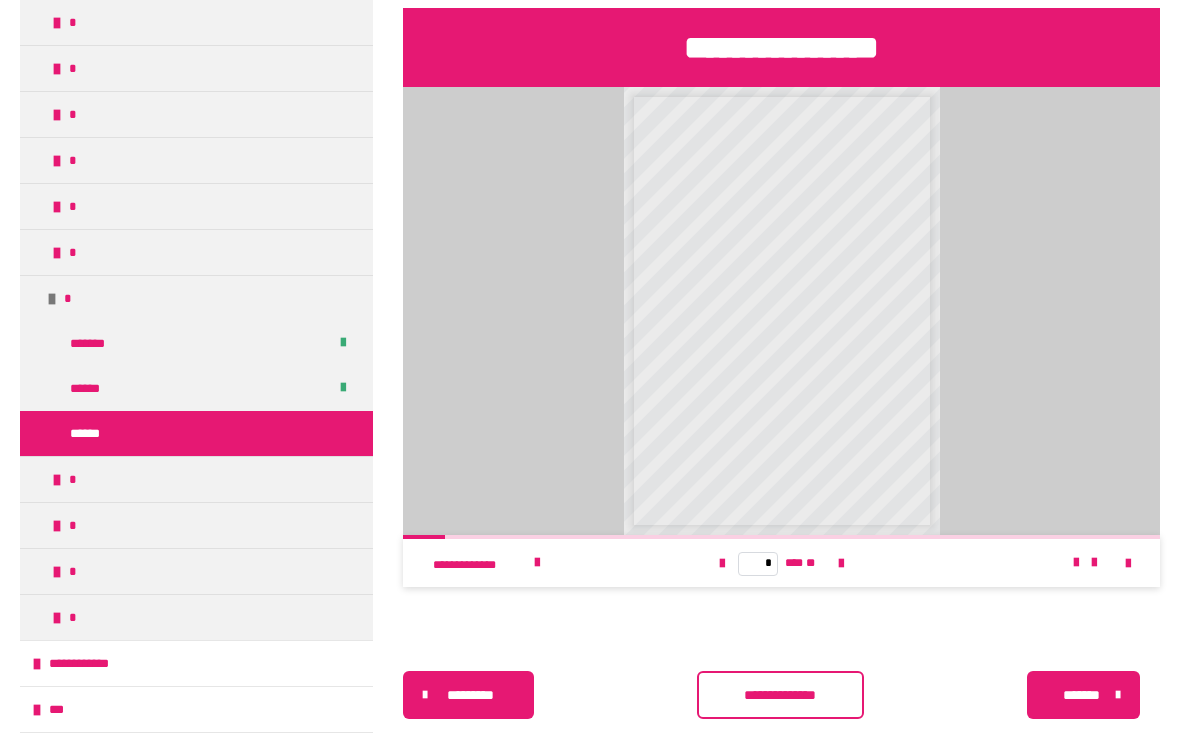 scroll, scrollTop: 821, scrollLeft: 0, axis: vertical 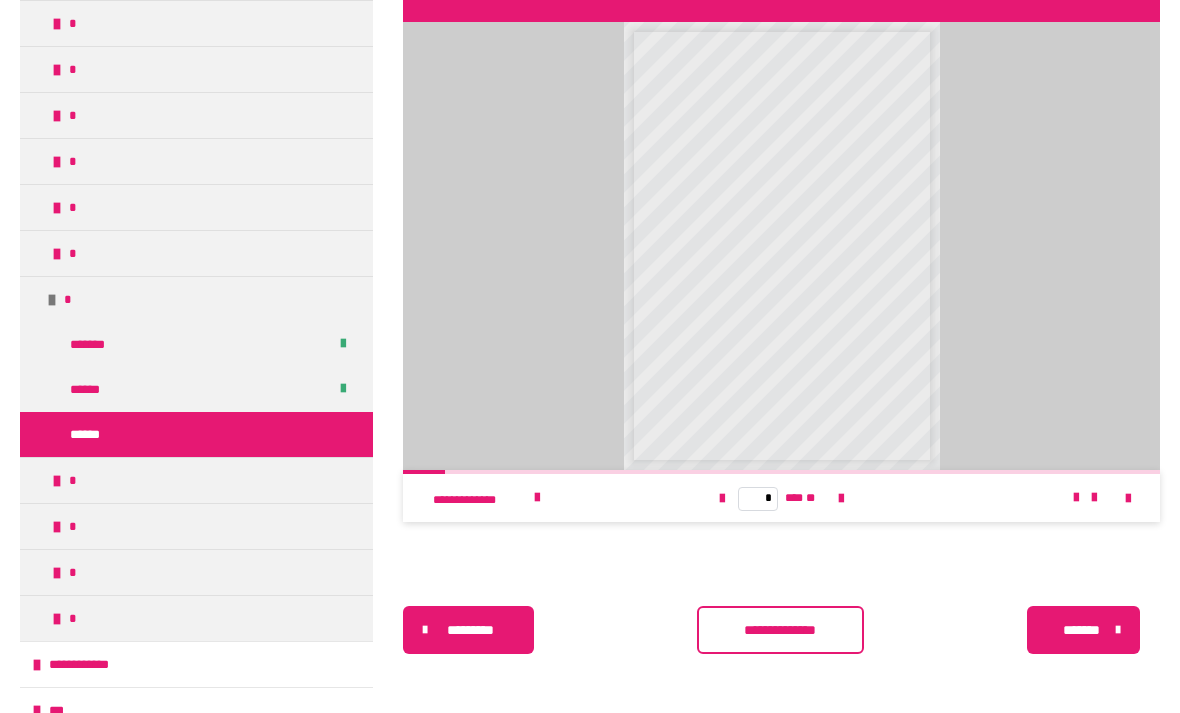 click on "**********" at bounding box center (781, 630) 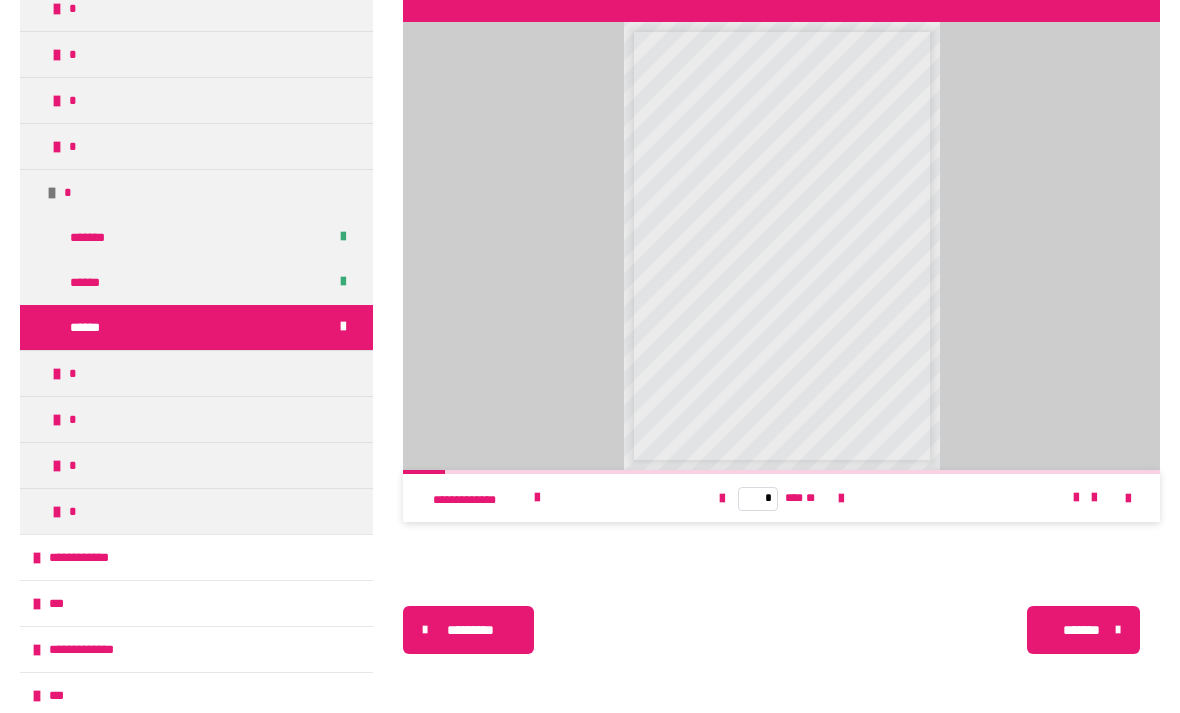 scroll, scrollTop: 993, scrollLeft: 0, axis: vertical 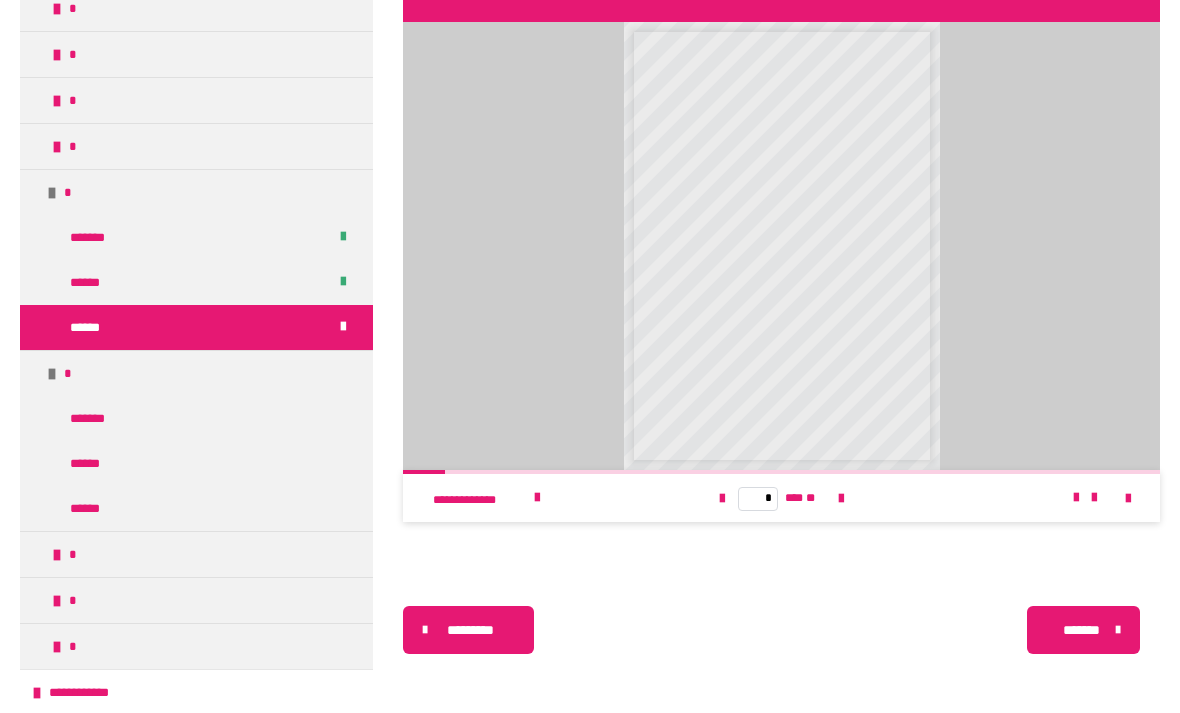 click on "*" at bounding box center (73, 554) 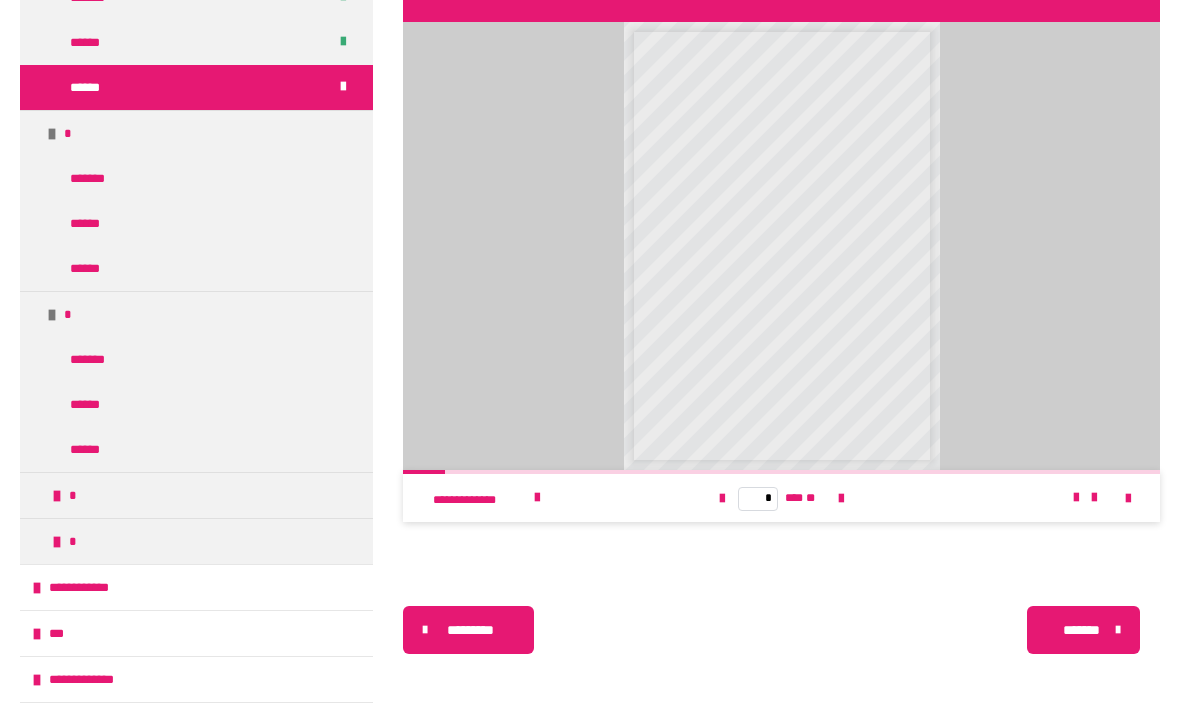 scroll, scrollTop: 1239, scrollLeft: 0, axis: vertical 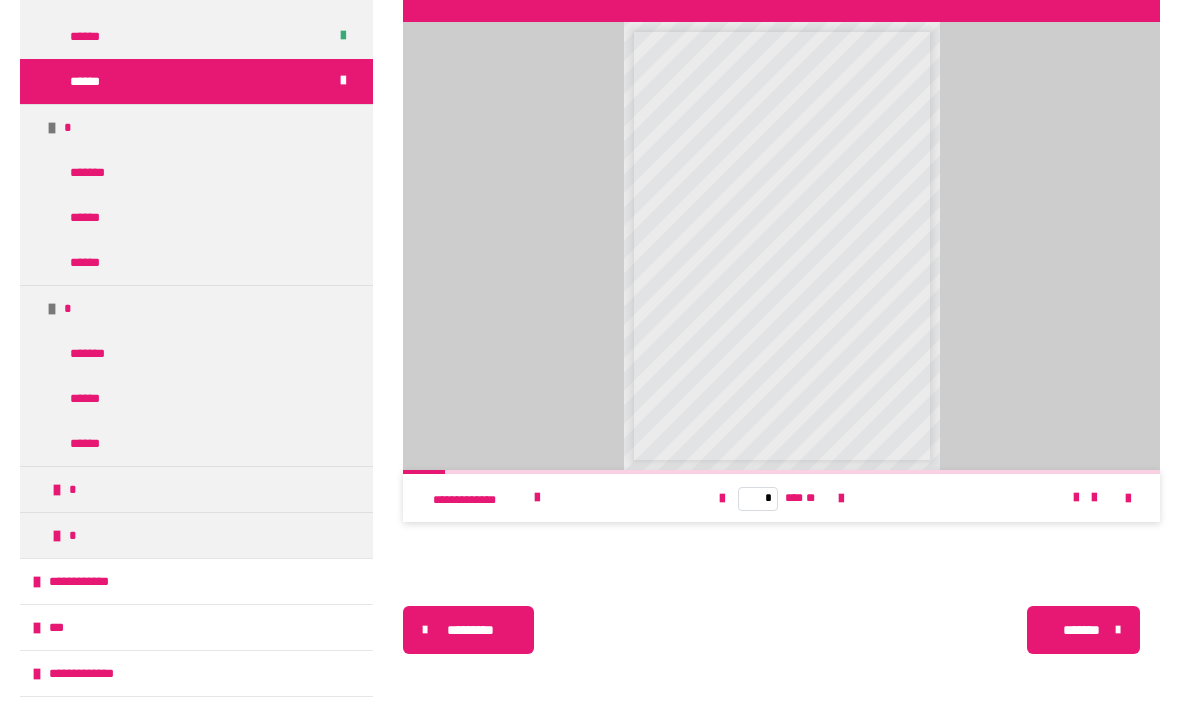 click on "*" at bounding box center (196, 489) 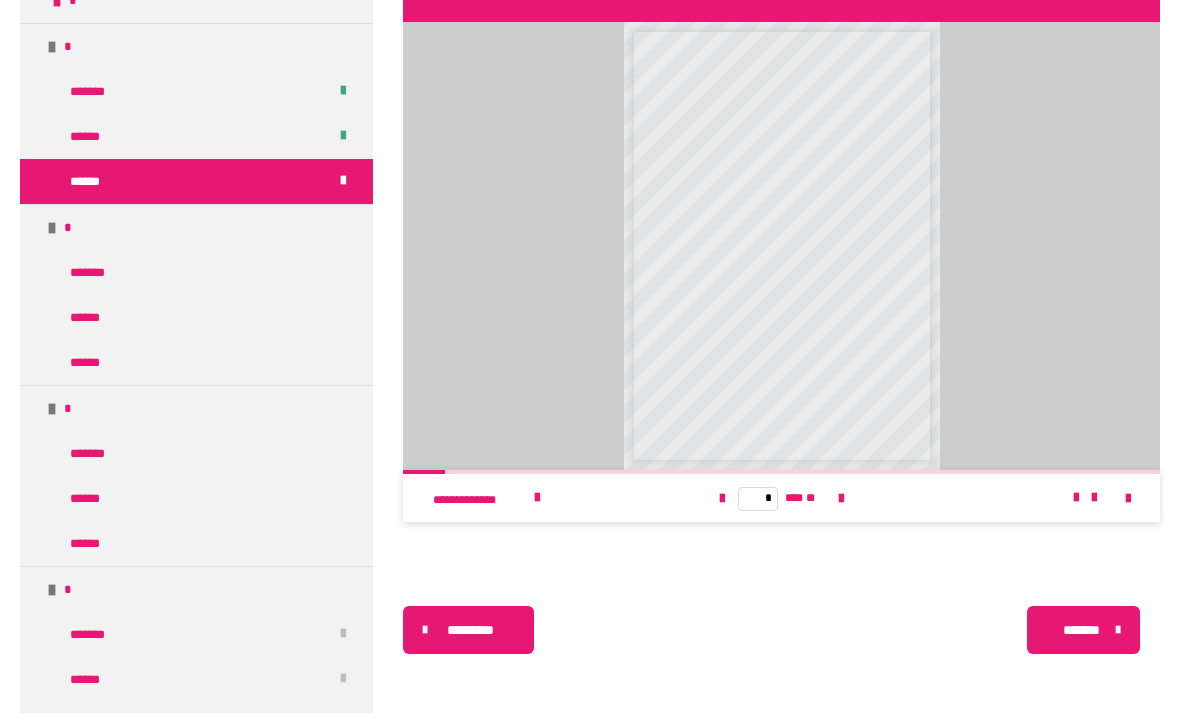 scroll, scrollTop: 1138, scrollLeft: 0, axis: vertical 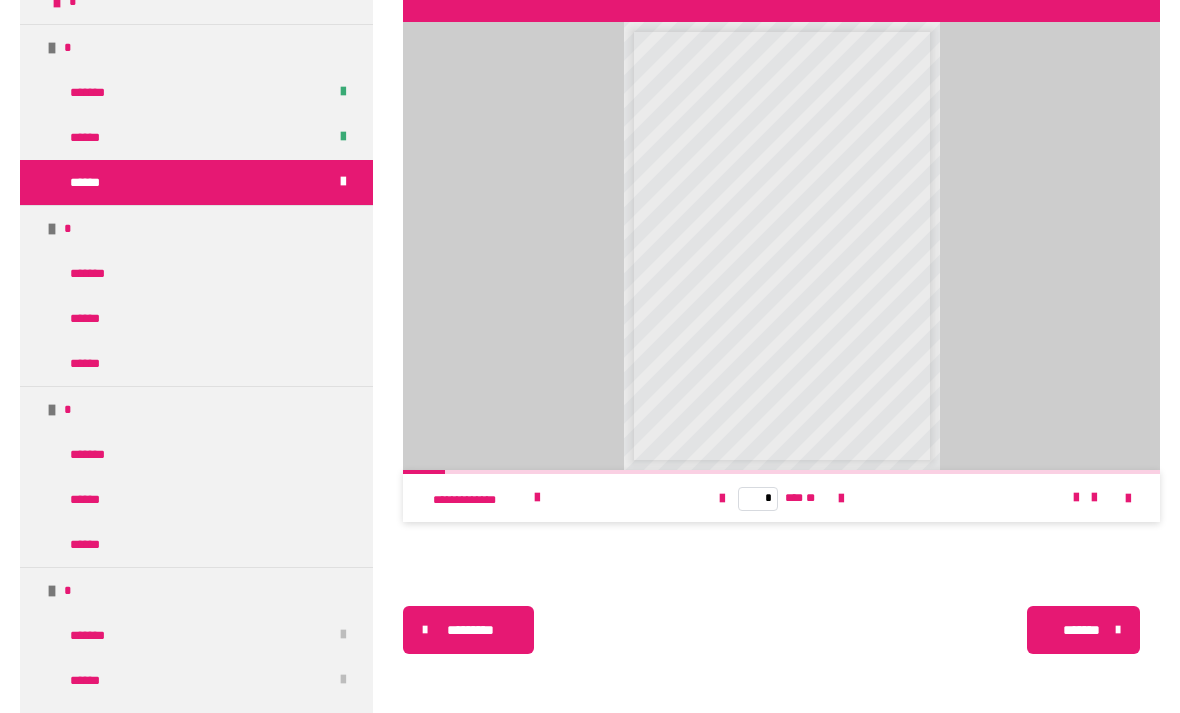 click on "*******" at bounding box center [196, 273] 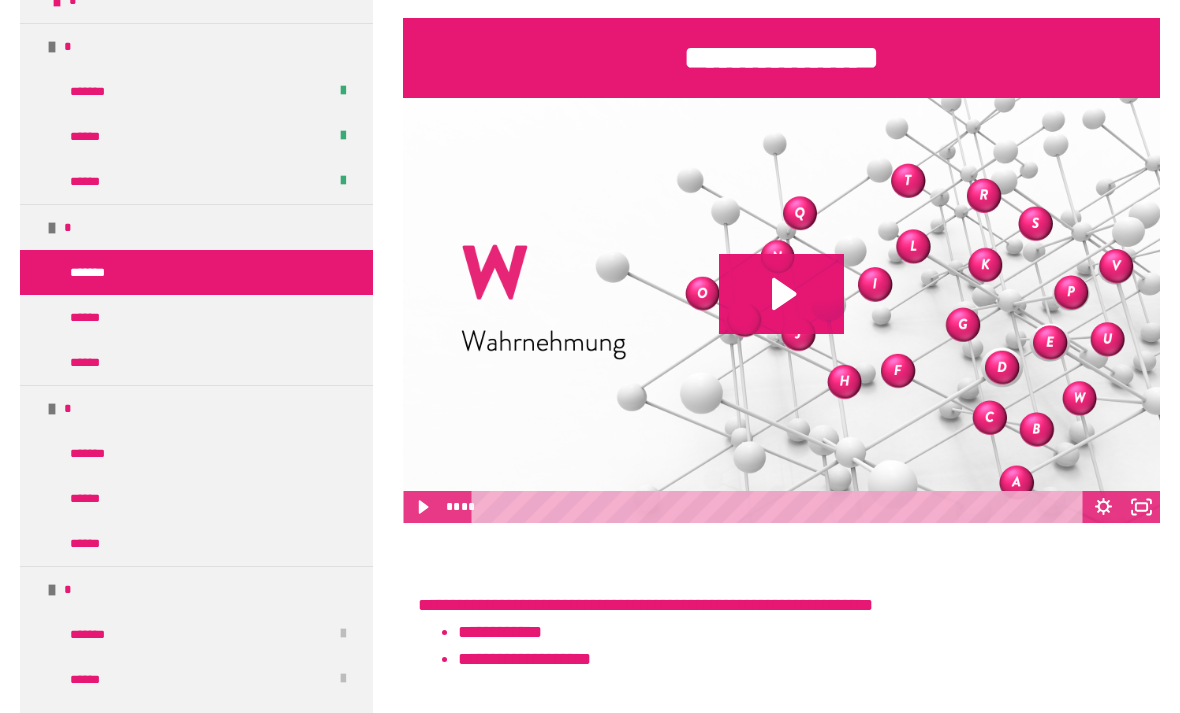 scroll, scrollTop: 861, scrollLeft: 0, axis: vertical 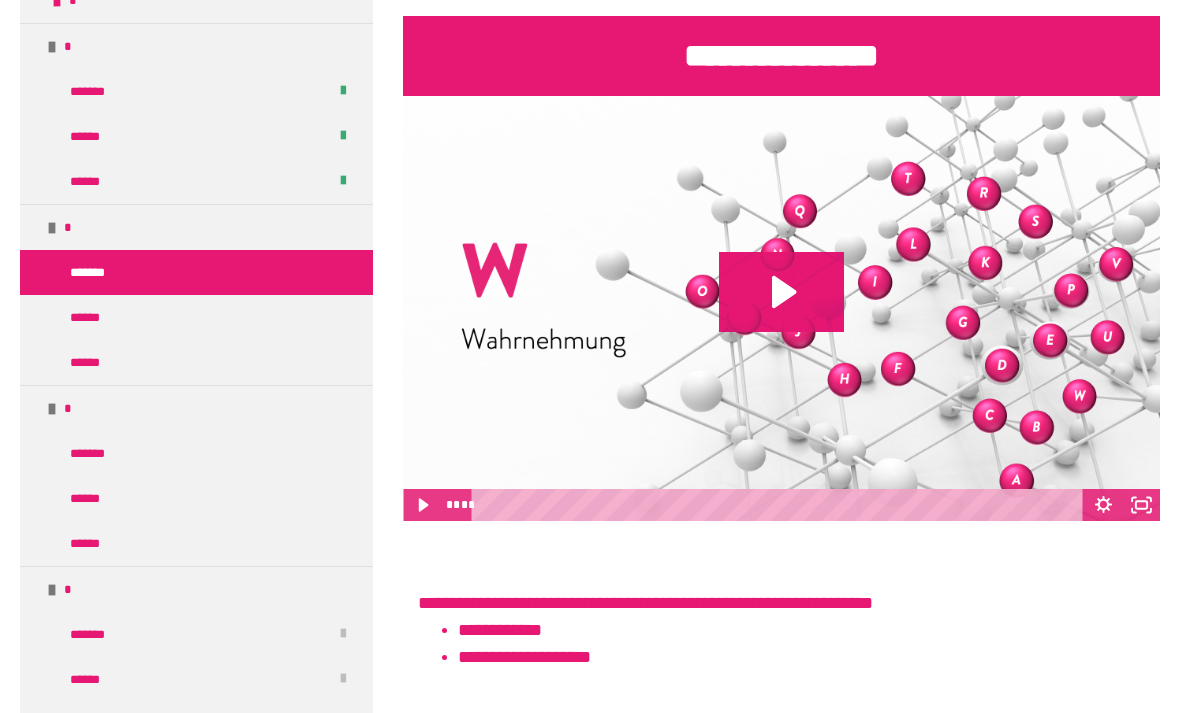 click 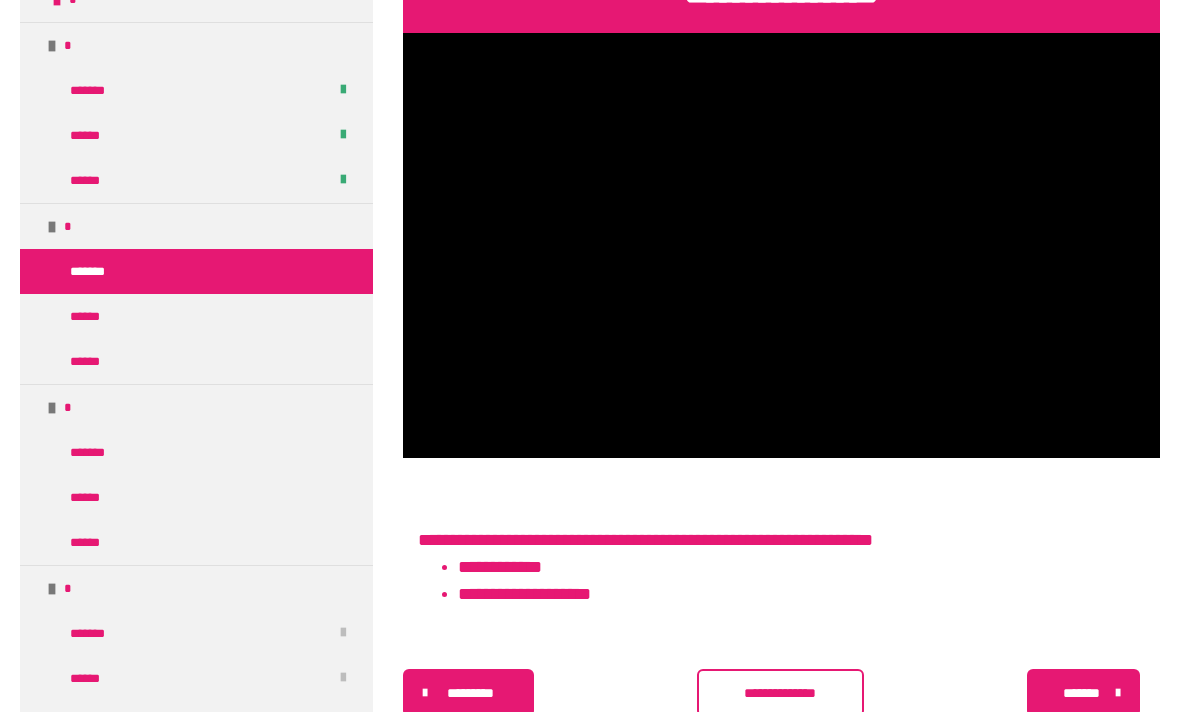 scroll, scrollTop: 923, scrollLeft: 0, axis: vertical 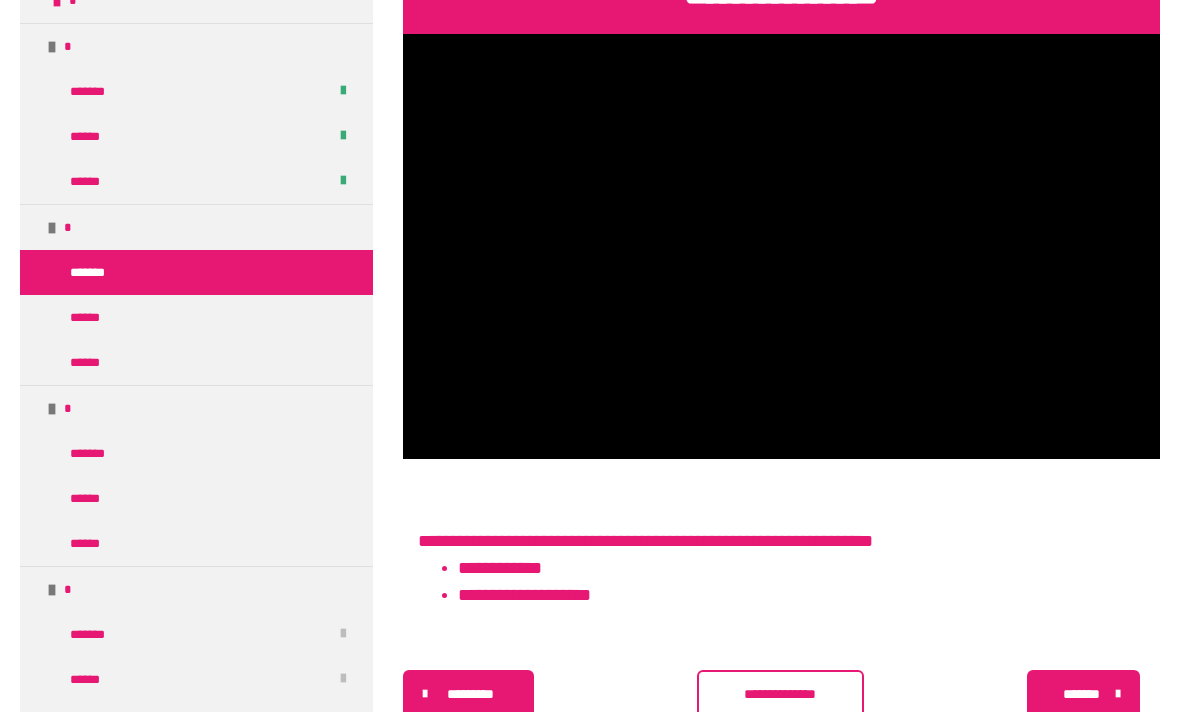 click on "**********" at bounding box center (781, 695) 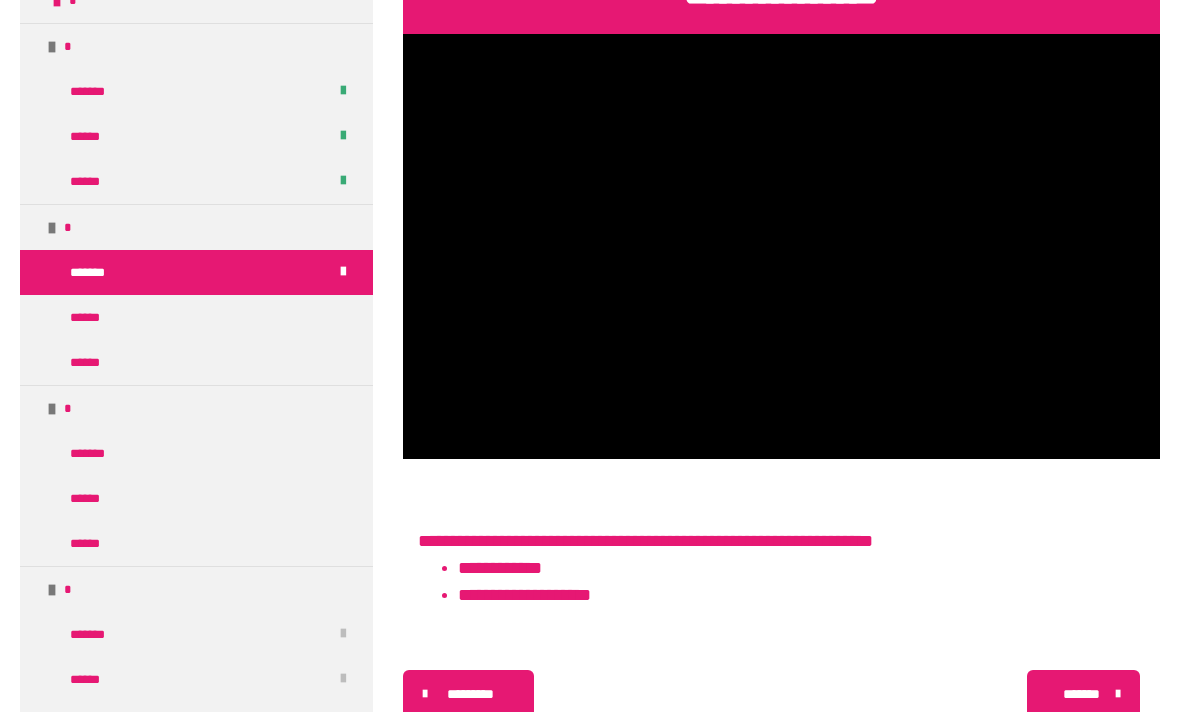 click on "******" at bounding box center [94, 318] 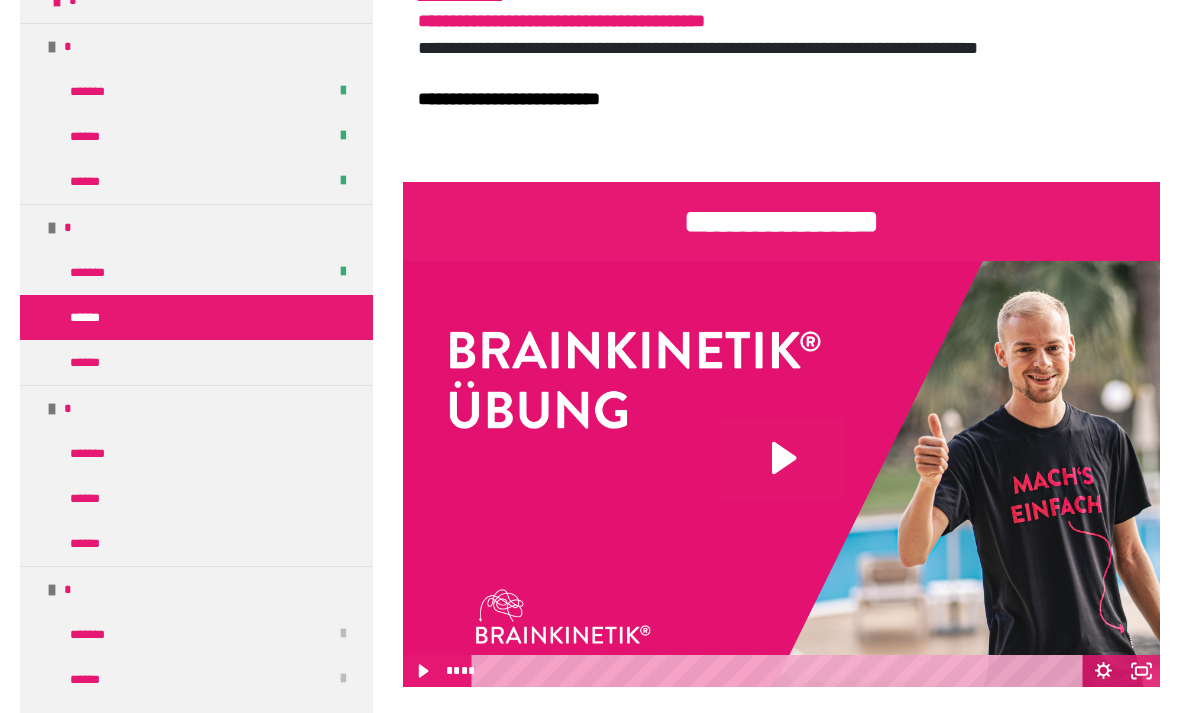 click 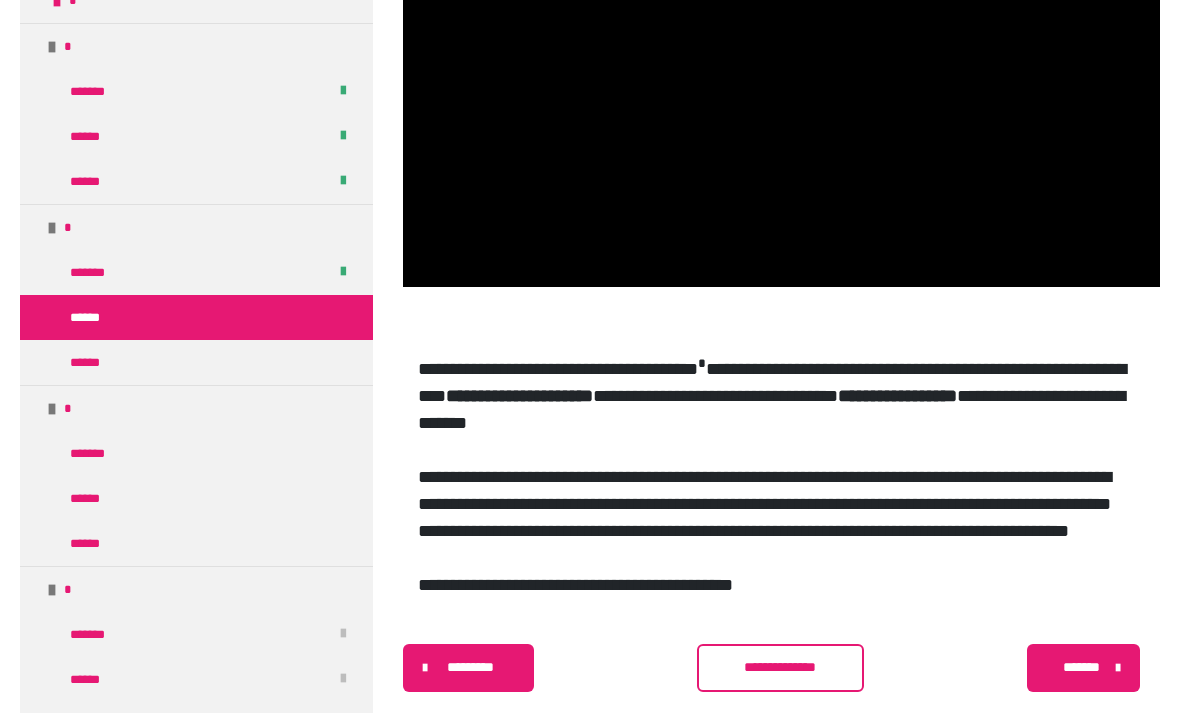 scroll, scrollTop: 931, scrollLeft: 0, axis: vertical 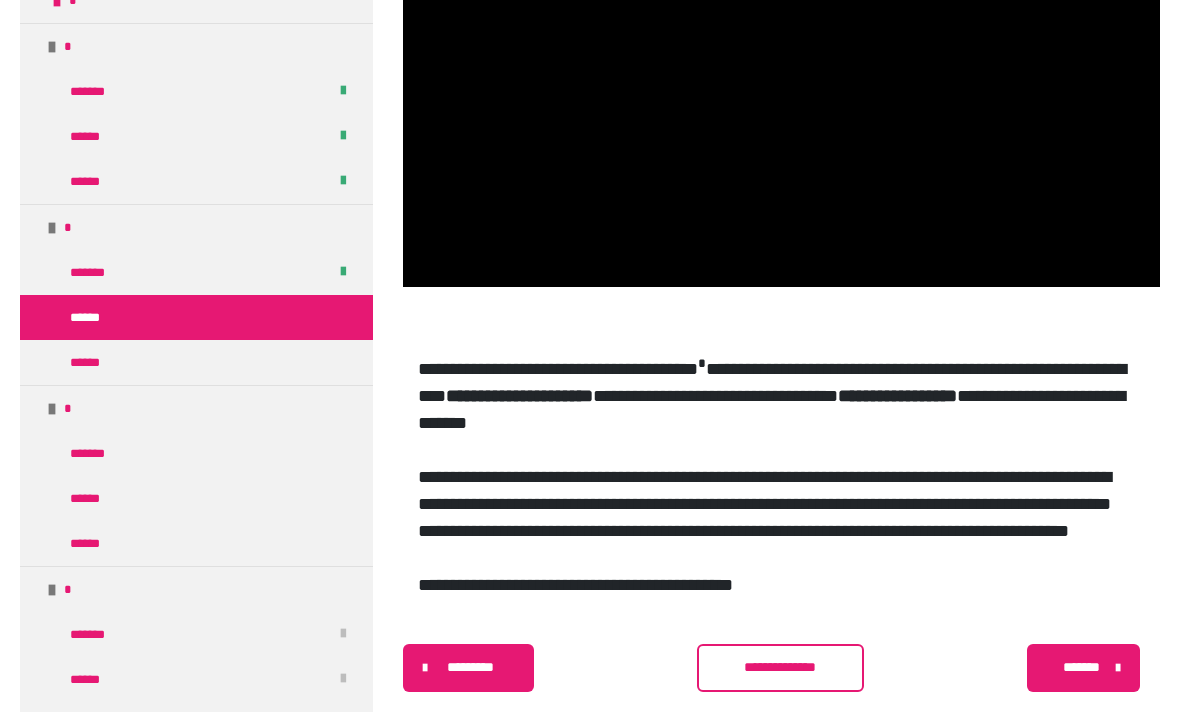 click on "**********" at bounding box center (781, 668) 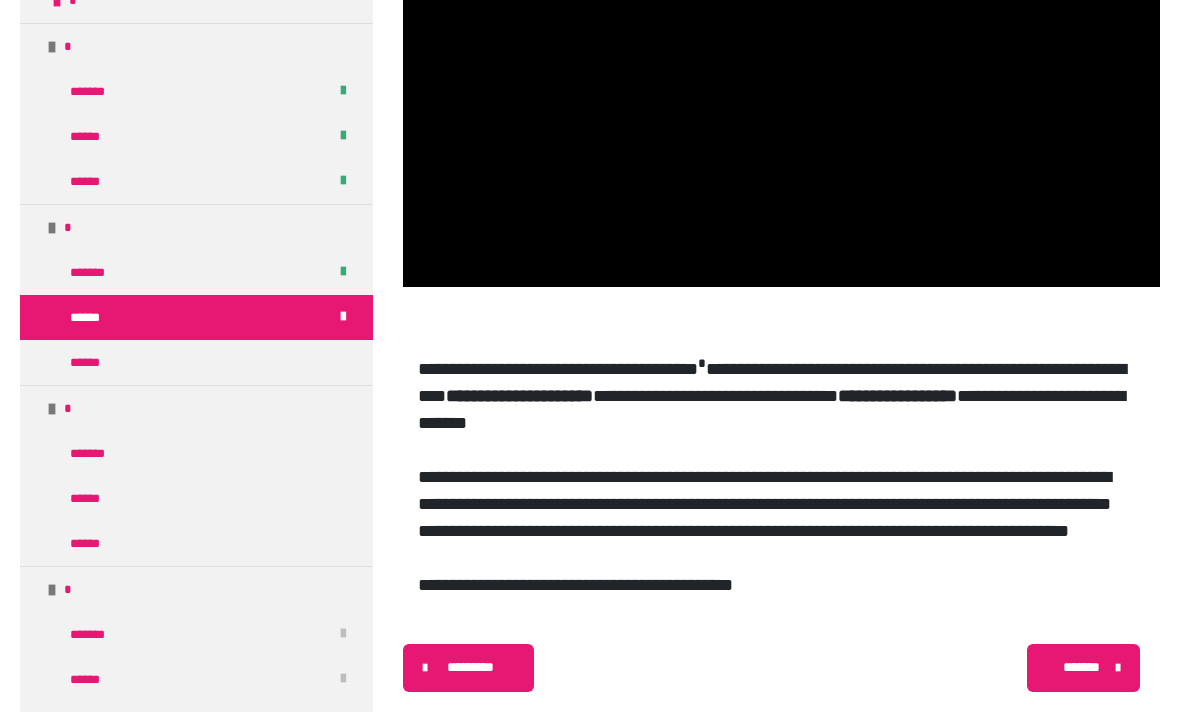 click on "******" at bounding box center [196, 363] 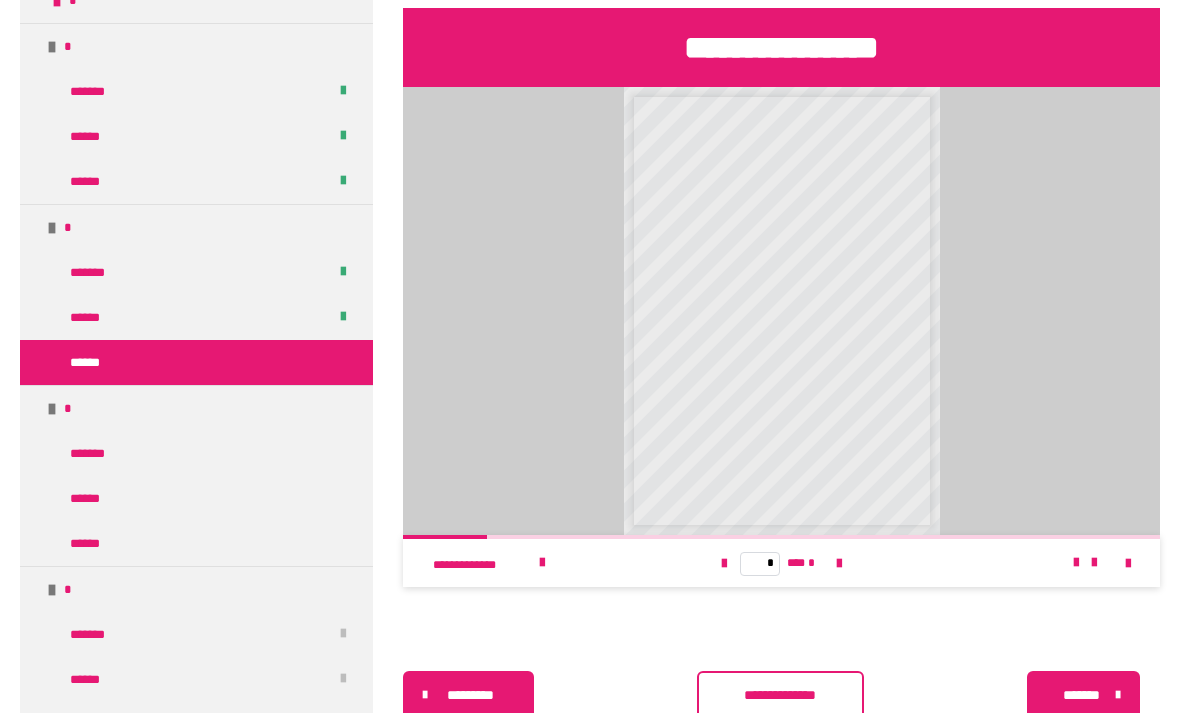 scroll, scrollTop: 821, scrollLeft: 0, axis: vertical 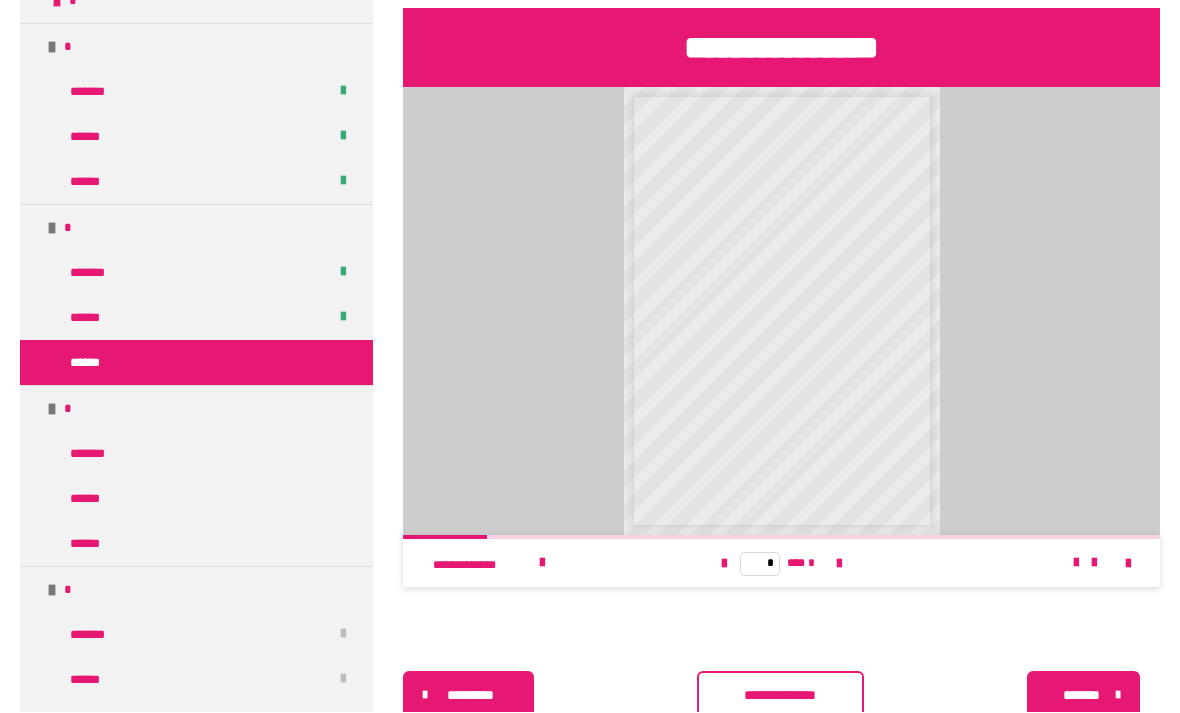 click at bounding box center [542, 564] 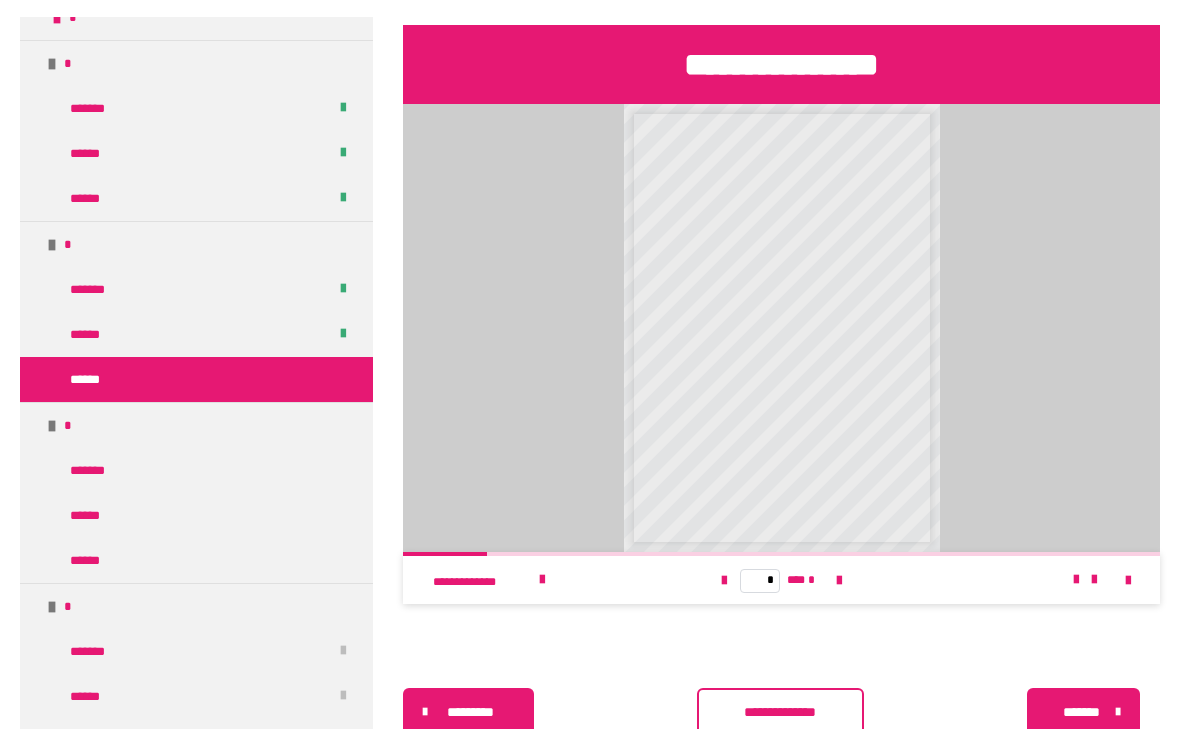 scroll, scrollTop: 854, scrollLeft: 0, axis: vertical 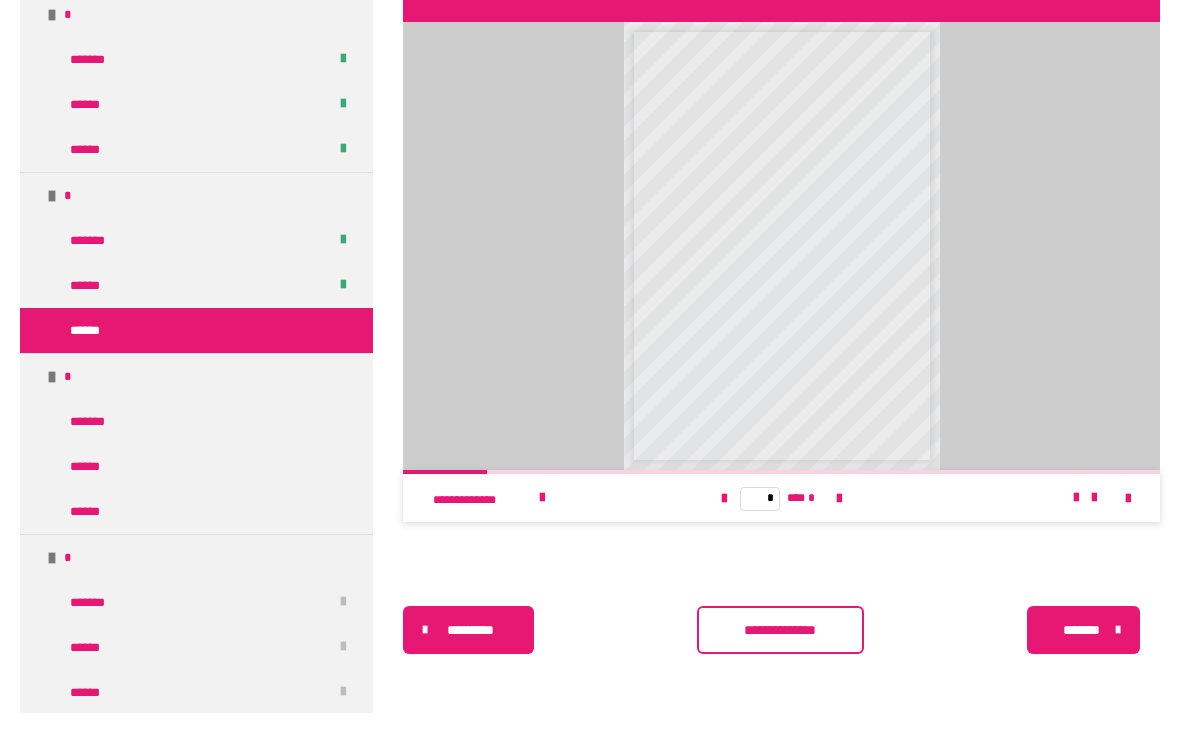 click on "**********" at bounding box center [781, 663] 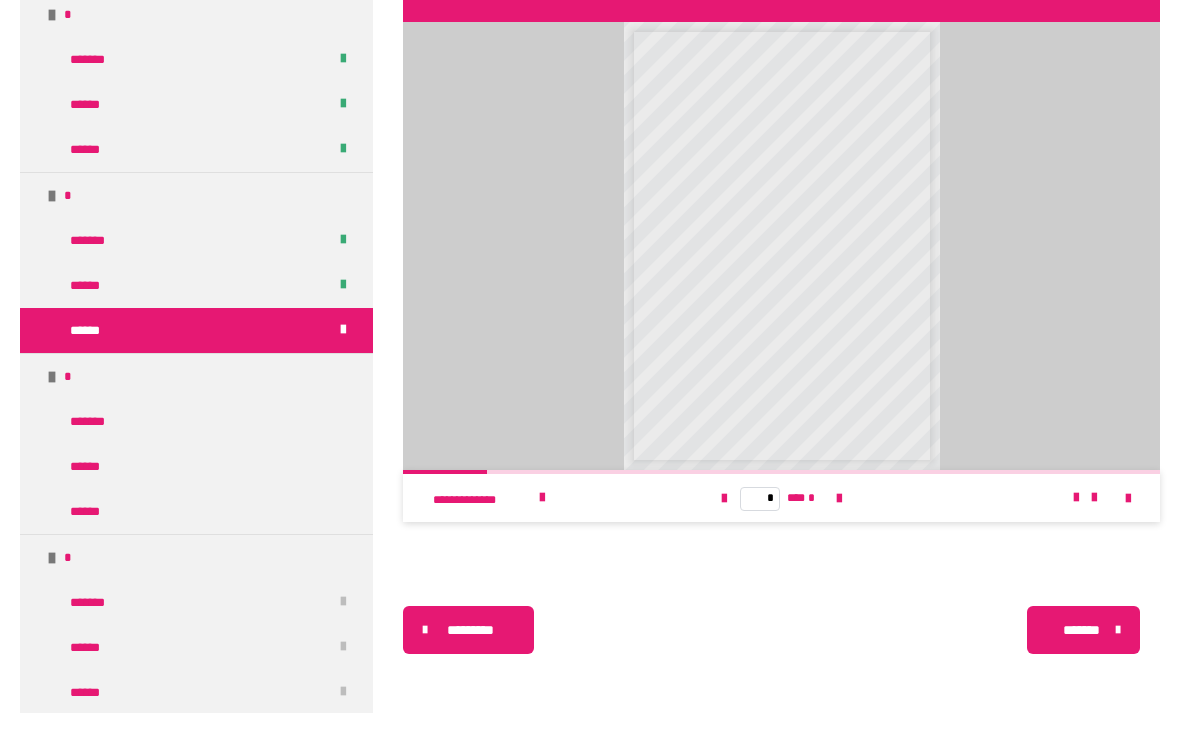 click on "******" at bounding box center (196, 499) 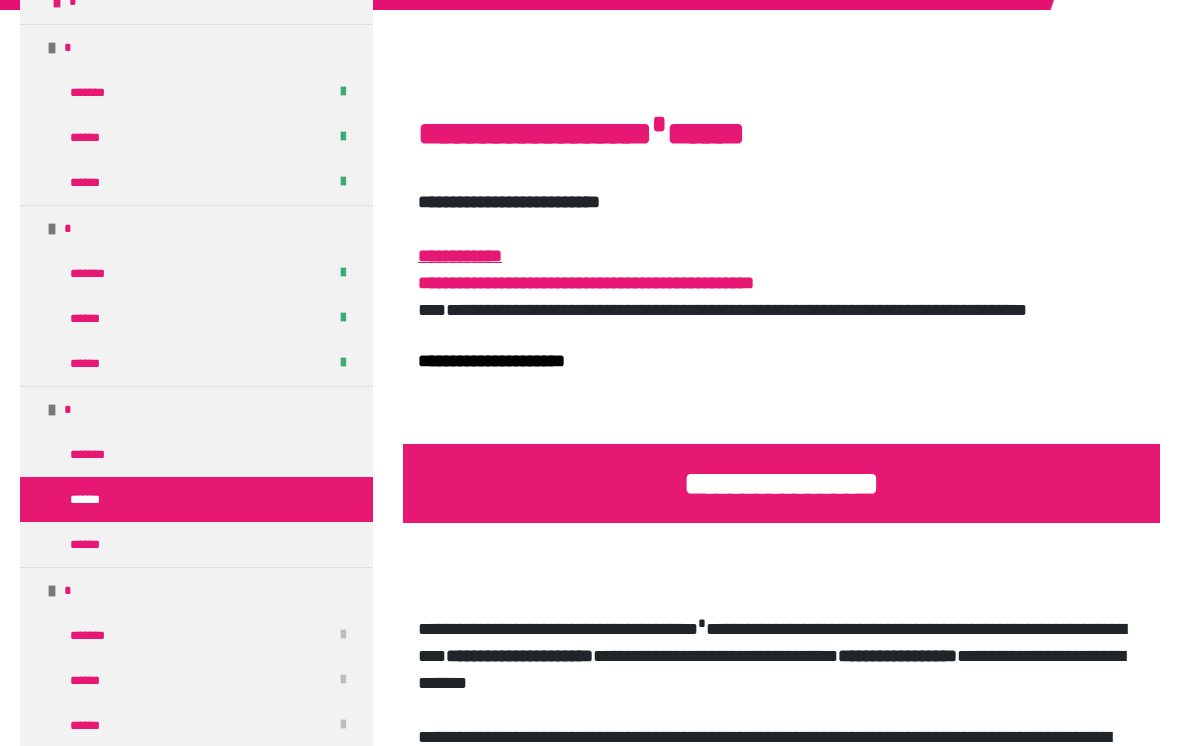 click on "*******" at bounding box center [196, 454] 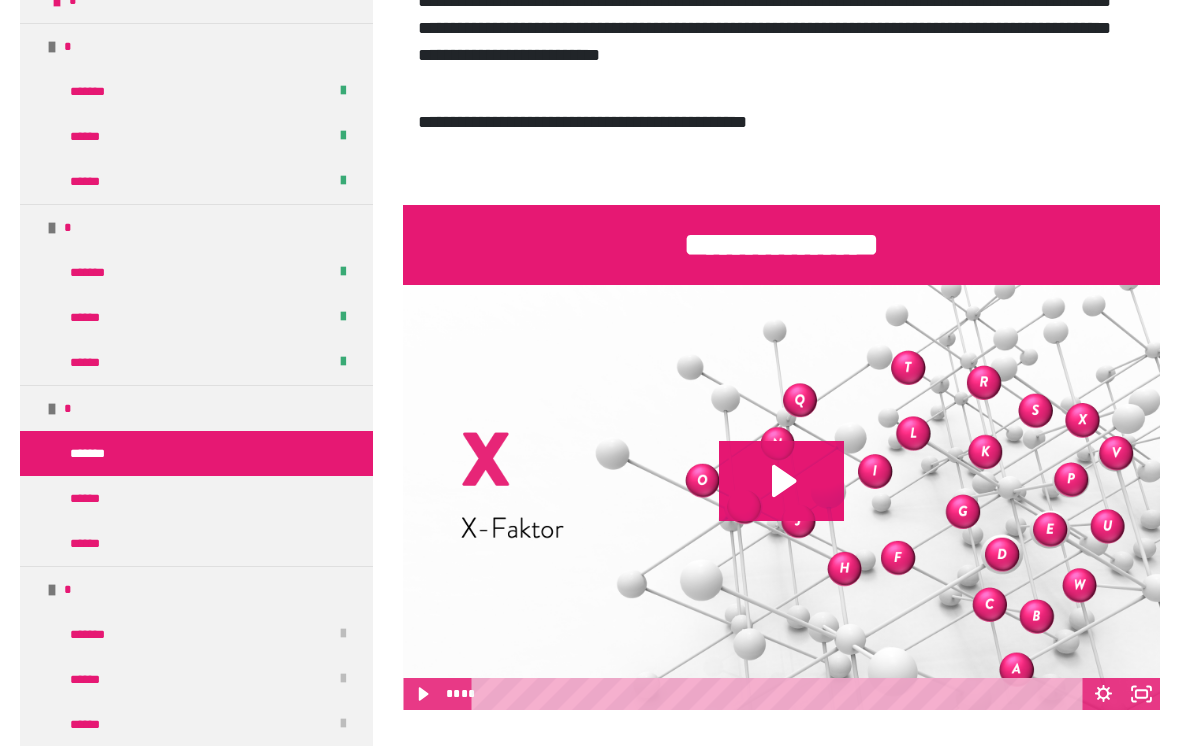 scroll, scrollTop: 692, scrollLeft: 0, axis: vertical 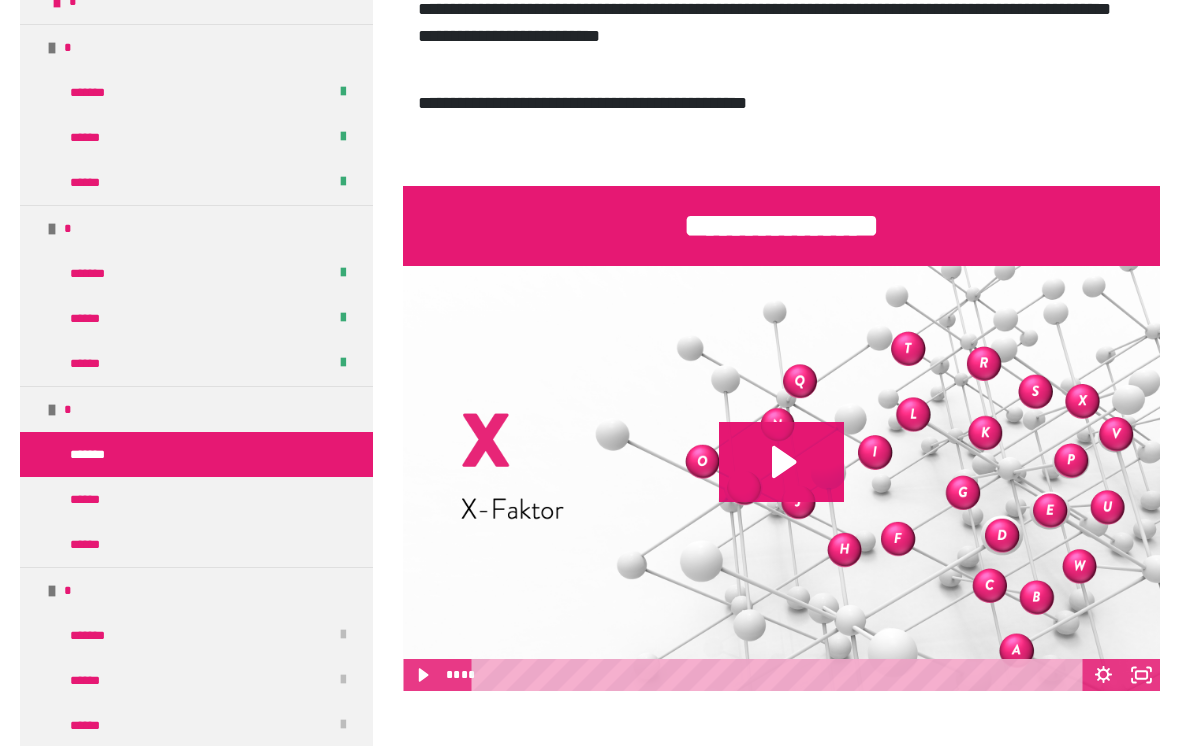click 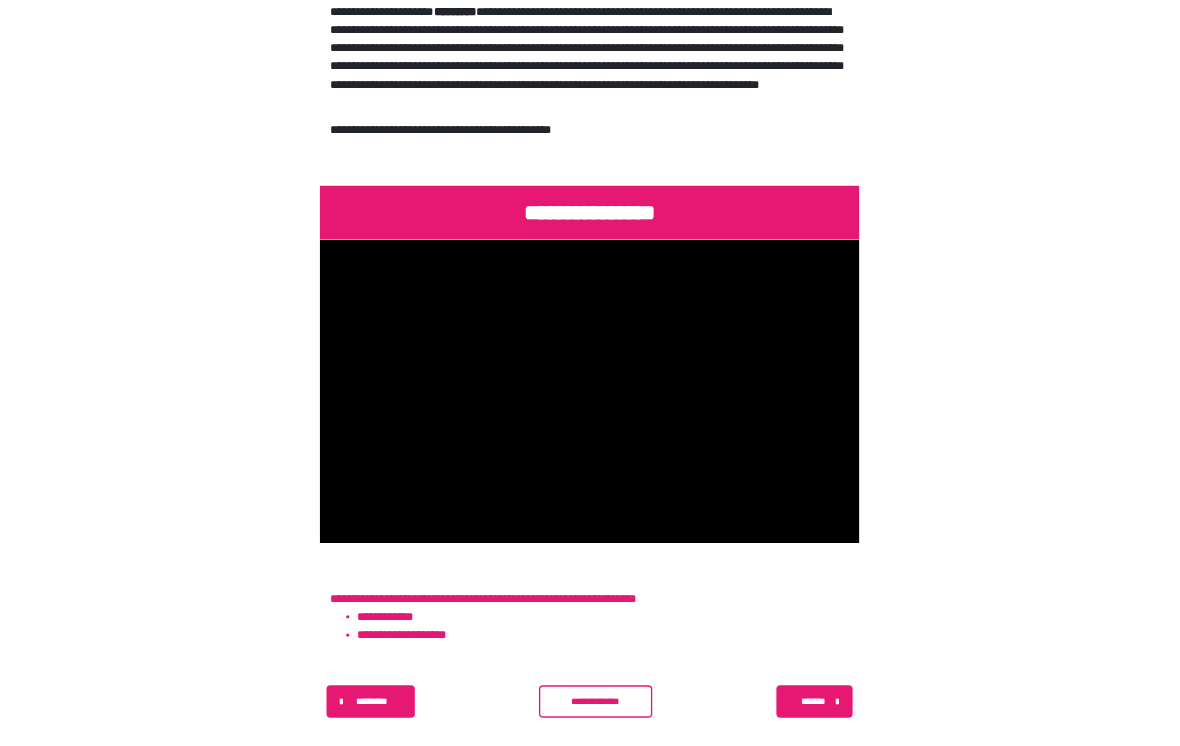 scroll, scrollTop: 923, scrollLeft: 0, axis: vertical 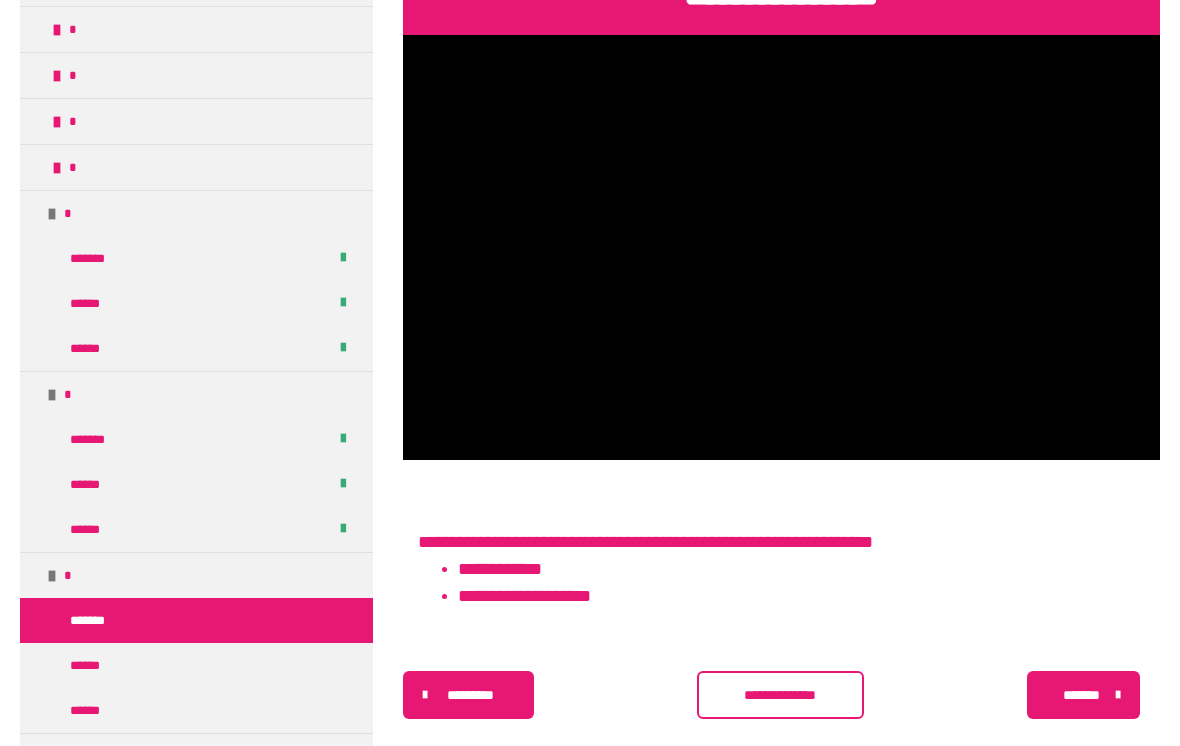 click on "**********" at bounding box center (781, 695) 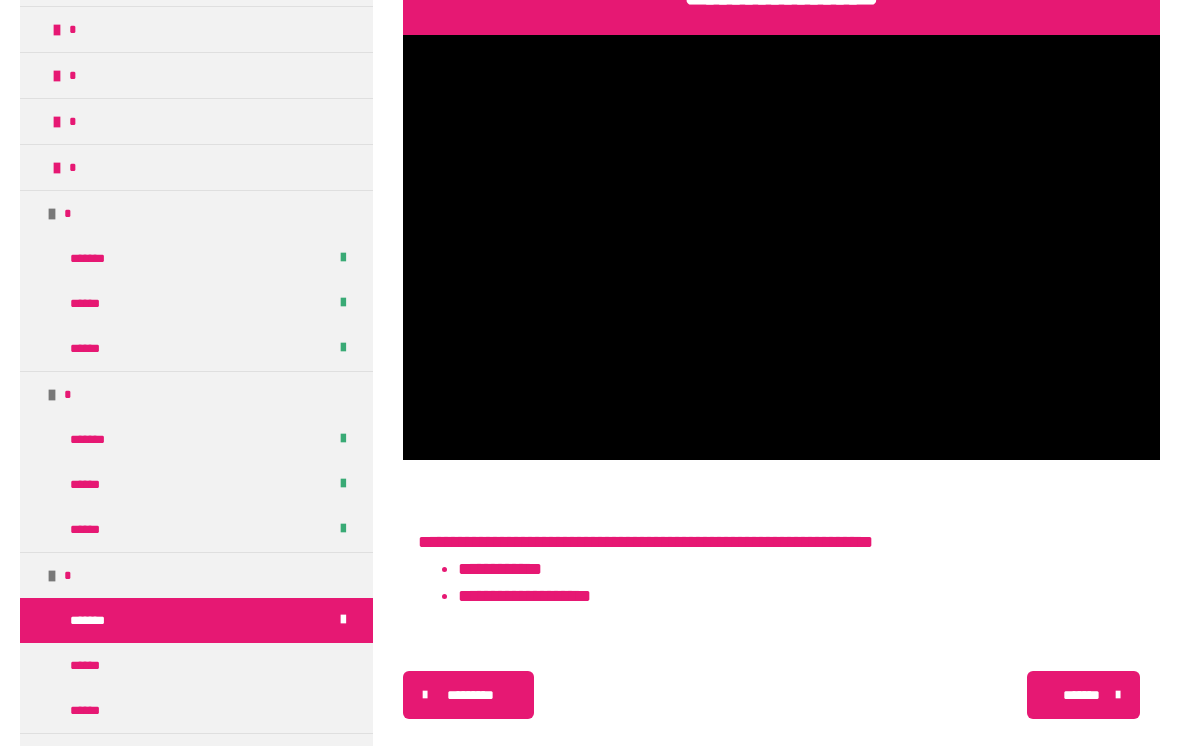 click on "******" at bounding box center [94, 665] 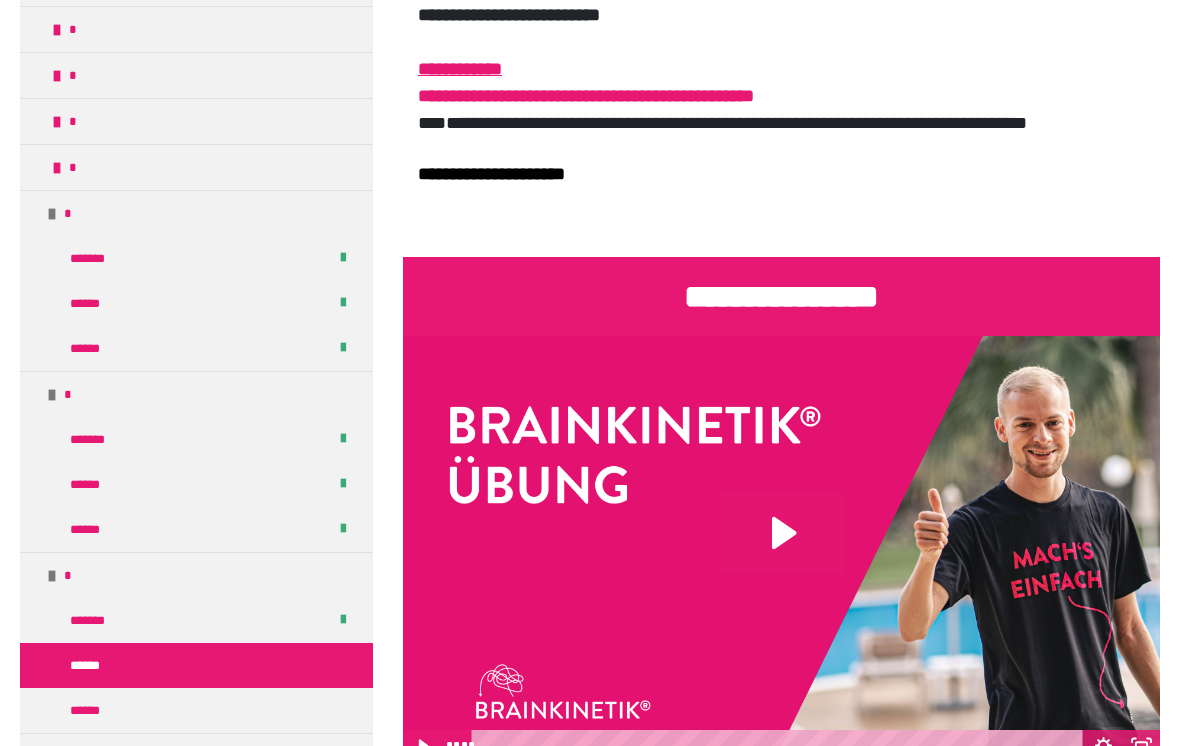 scroll, scrollTop: 456, scrollLeft: 0, axis: vertical 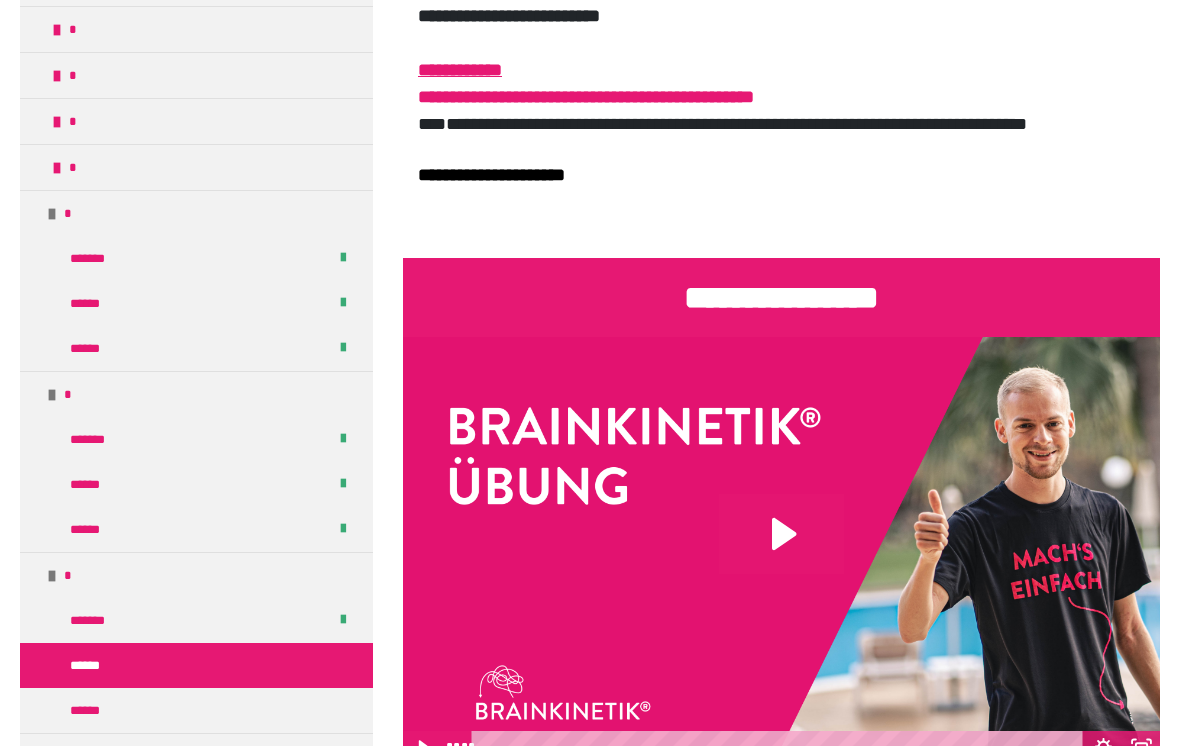 click 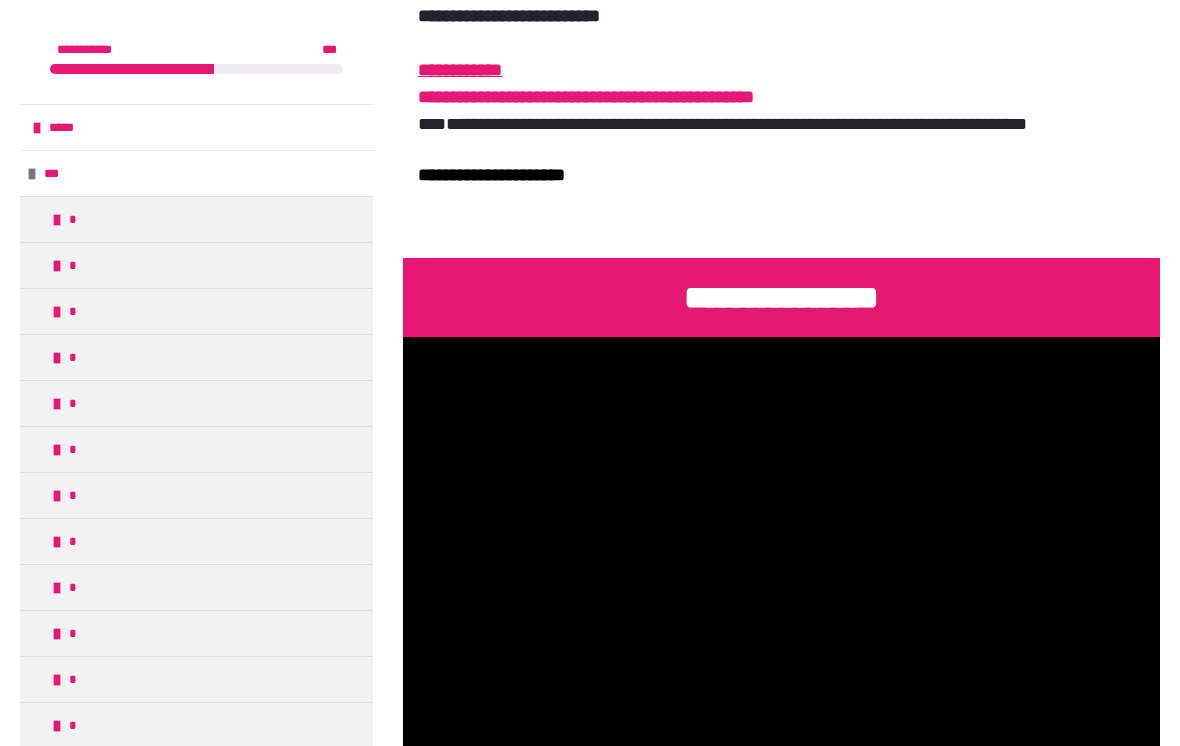 scroll, scrollTop: 0, scrollLeft: 0, axis: both 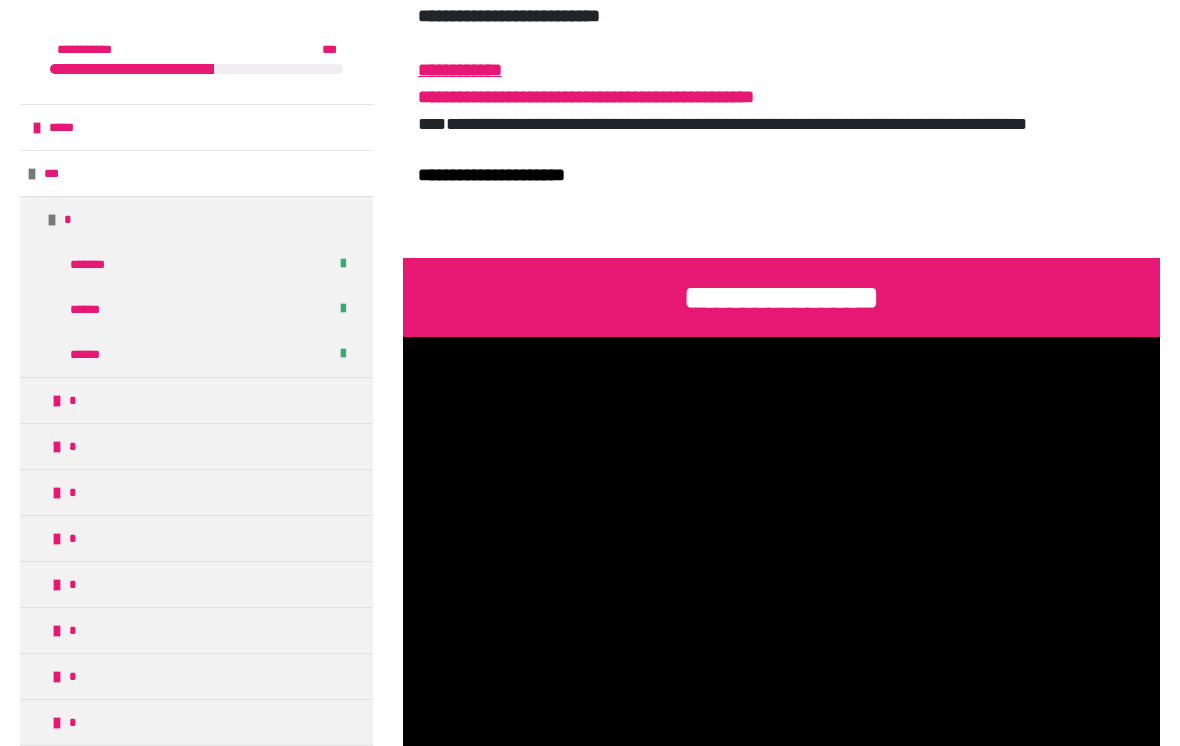 click at bounding box center [57, 401] 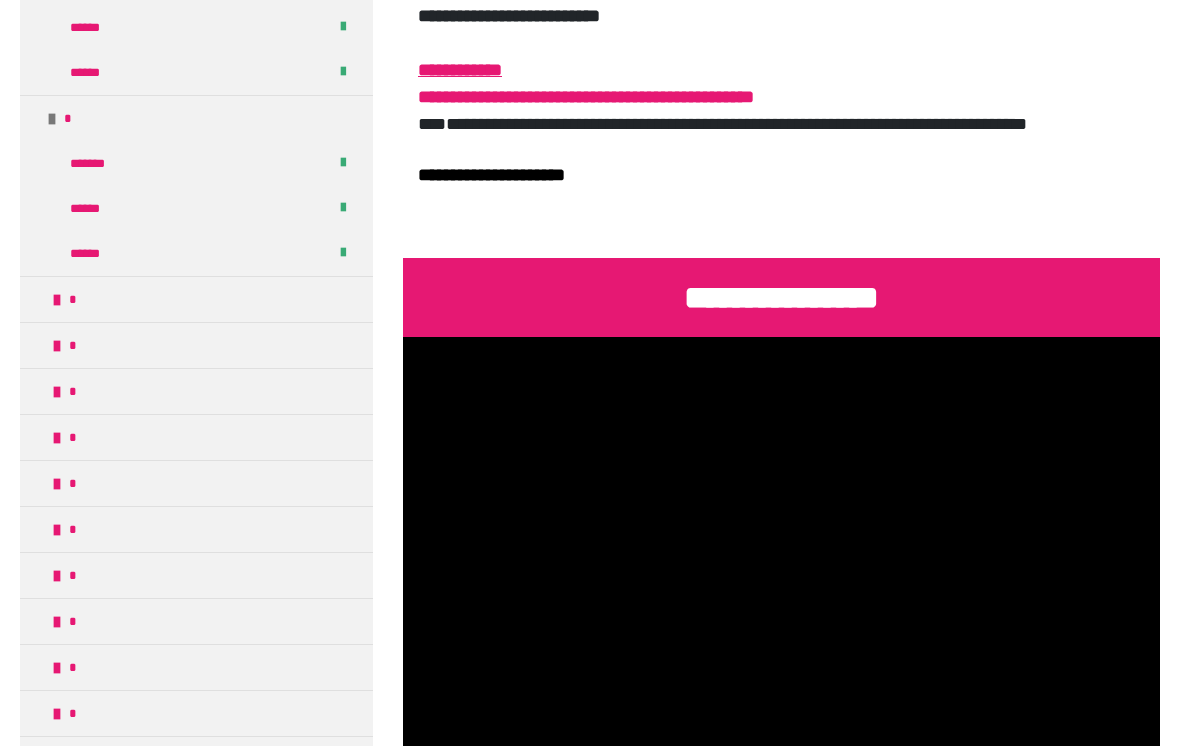 scroll, scrollTop: 330, scrollLeft: 0, axis: vertical 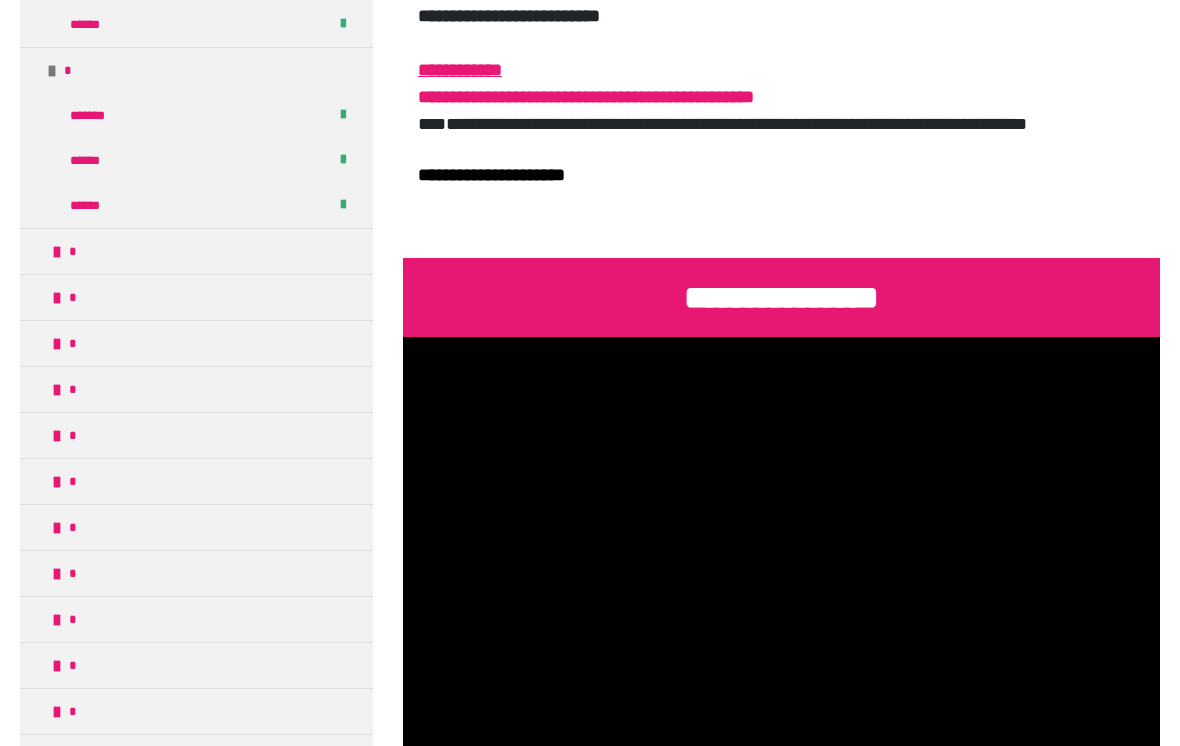 click at bounding box center [57, 252] 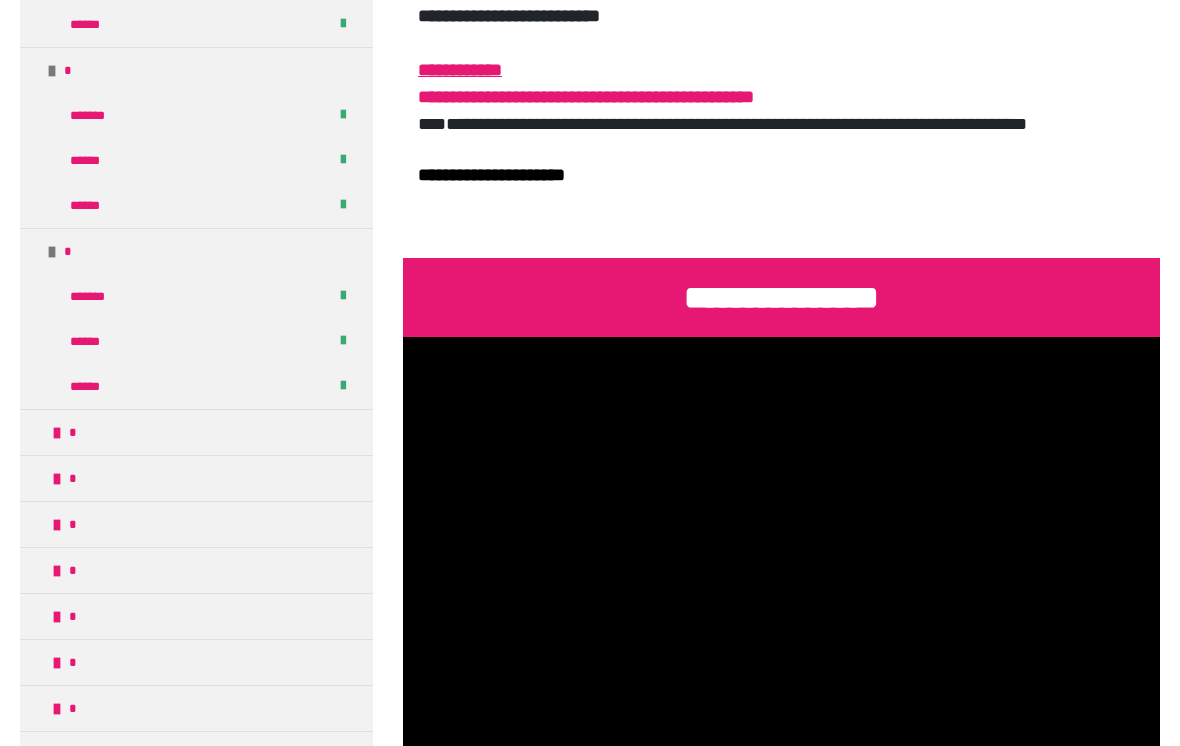 click on "*" at bounding box center (196, 432) 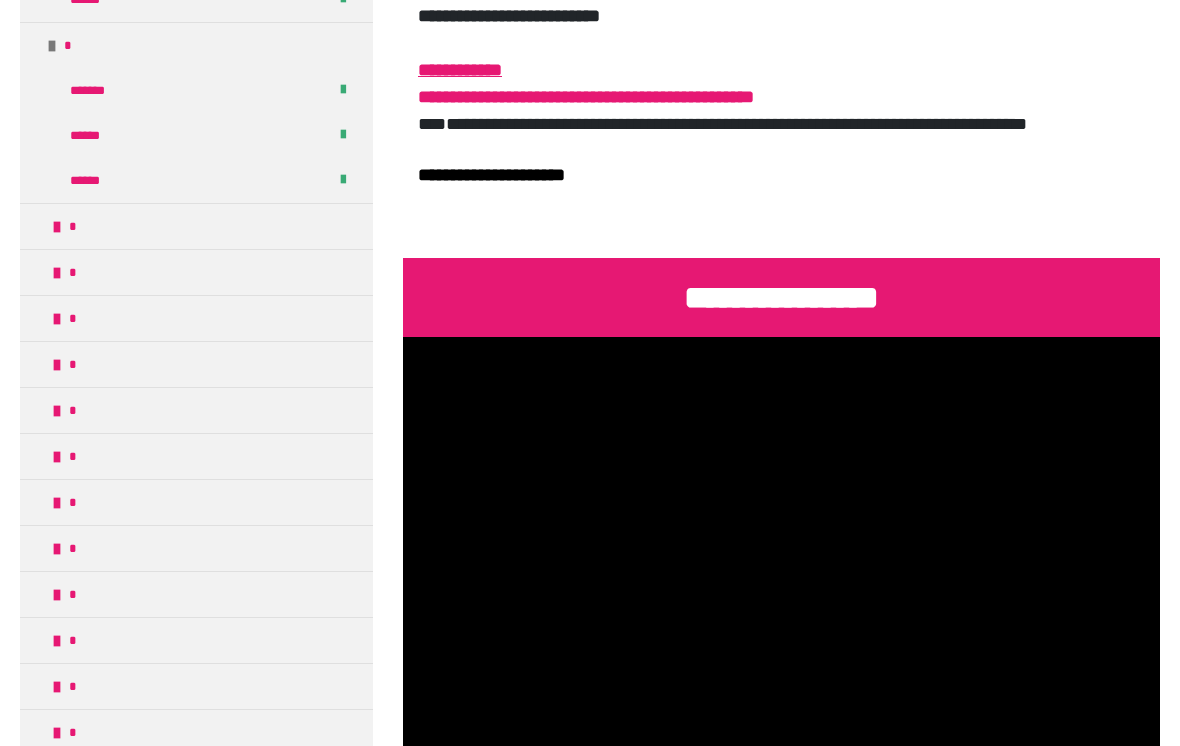 scroll, scrollTop: 719, scrollLeft: 0, axis: vertical 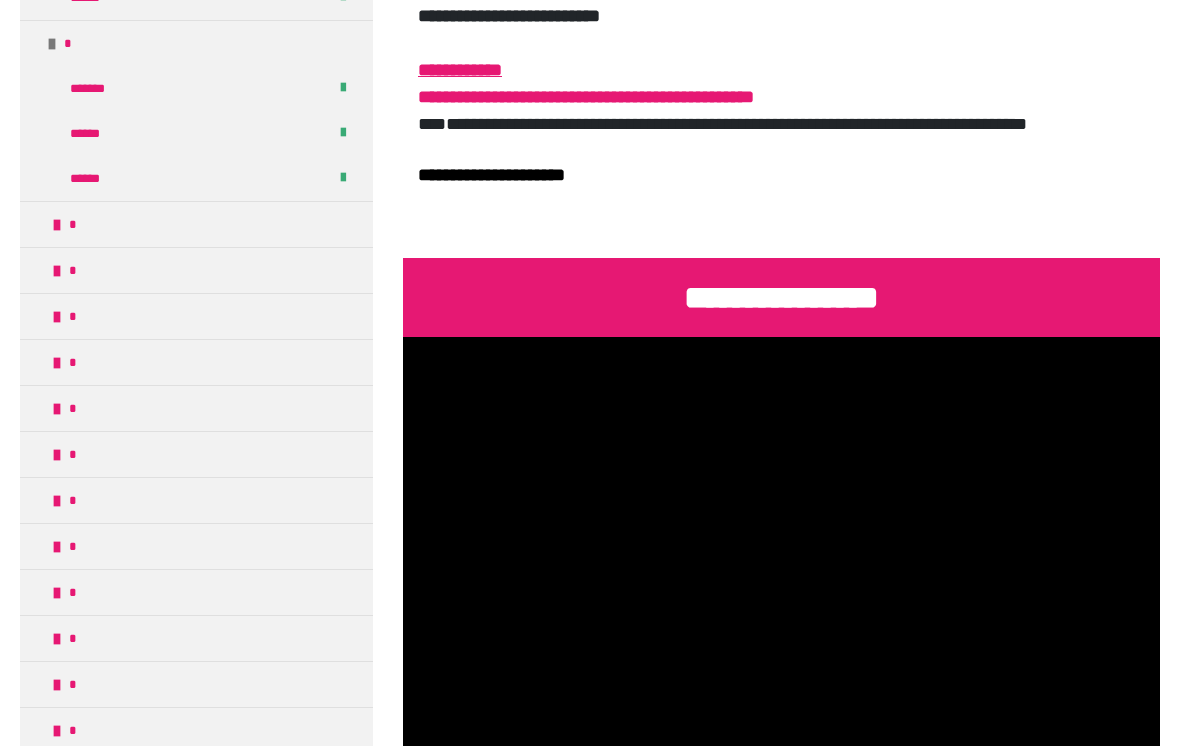 click on "*" at bounding box center [196, 224] 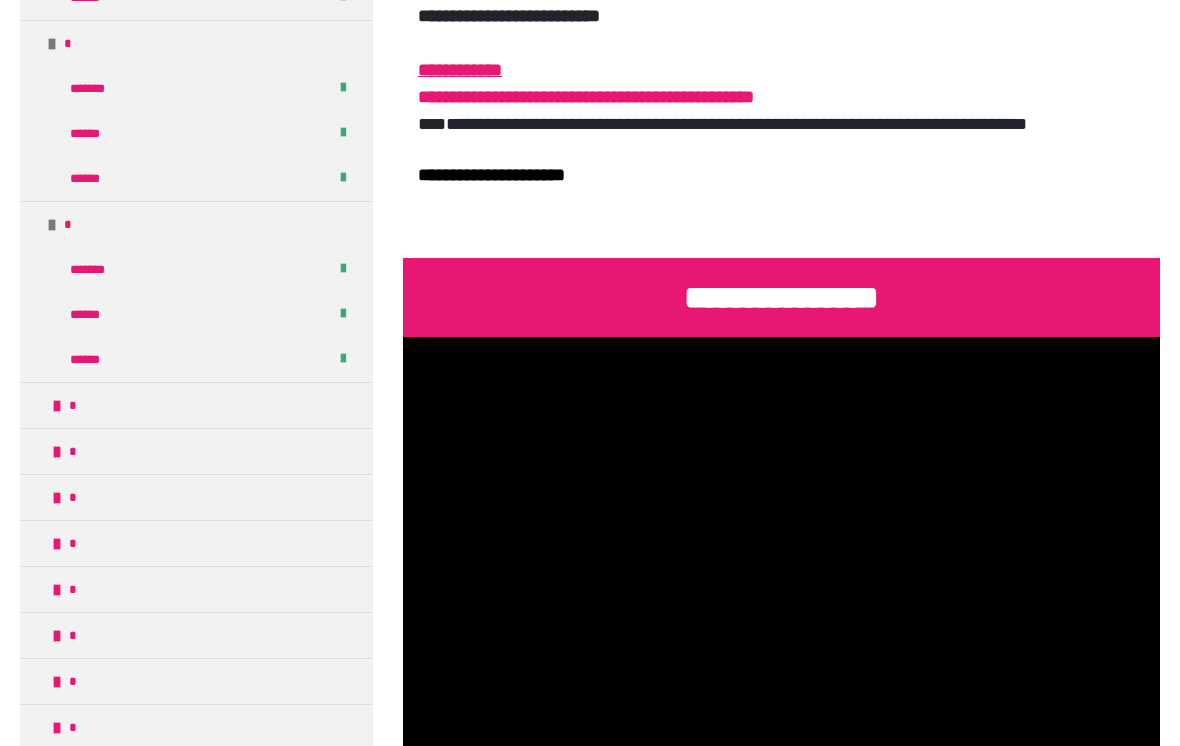 click on "*" at bounding box center (196, 405) 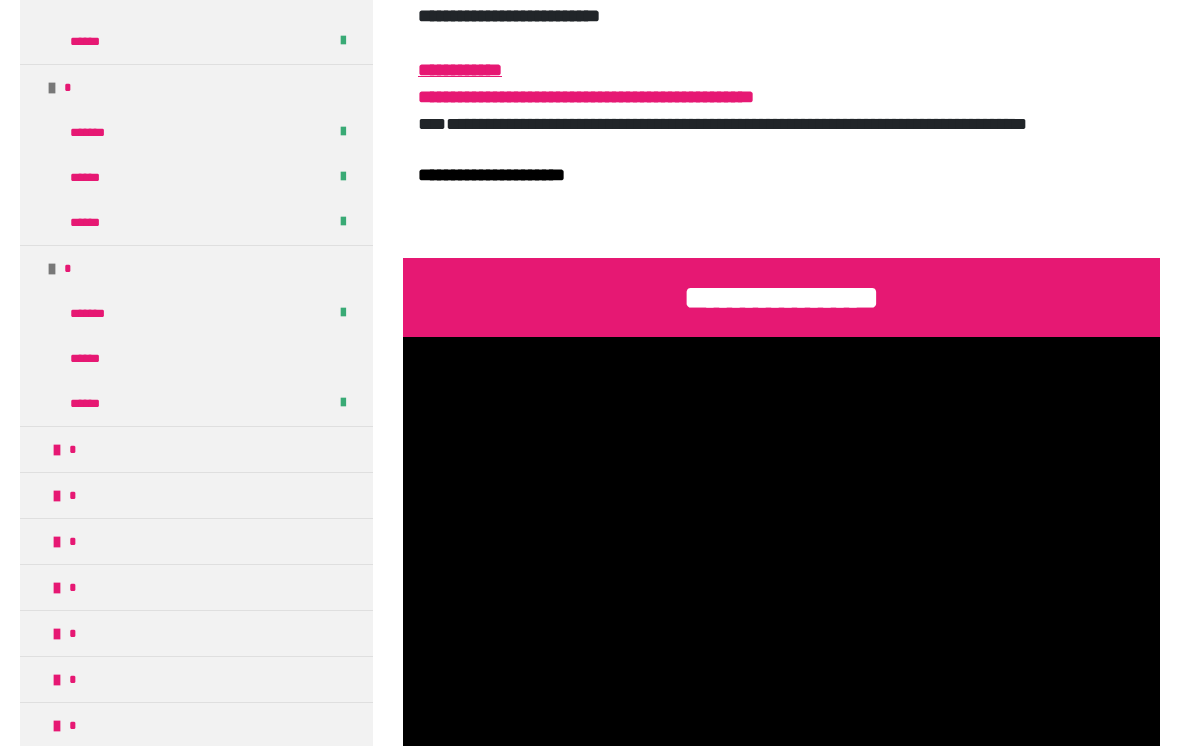 scroll, scrollTop: 861, scrollLeft: 0, axis: vertical 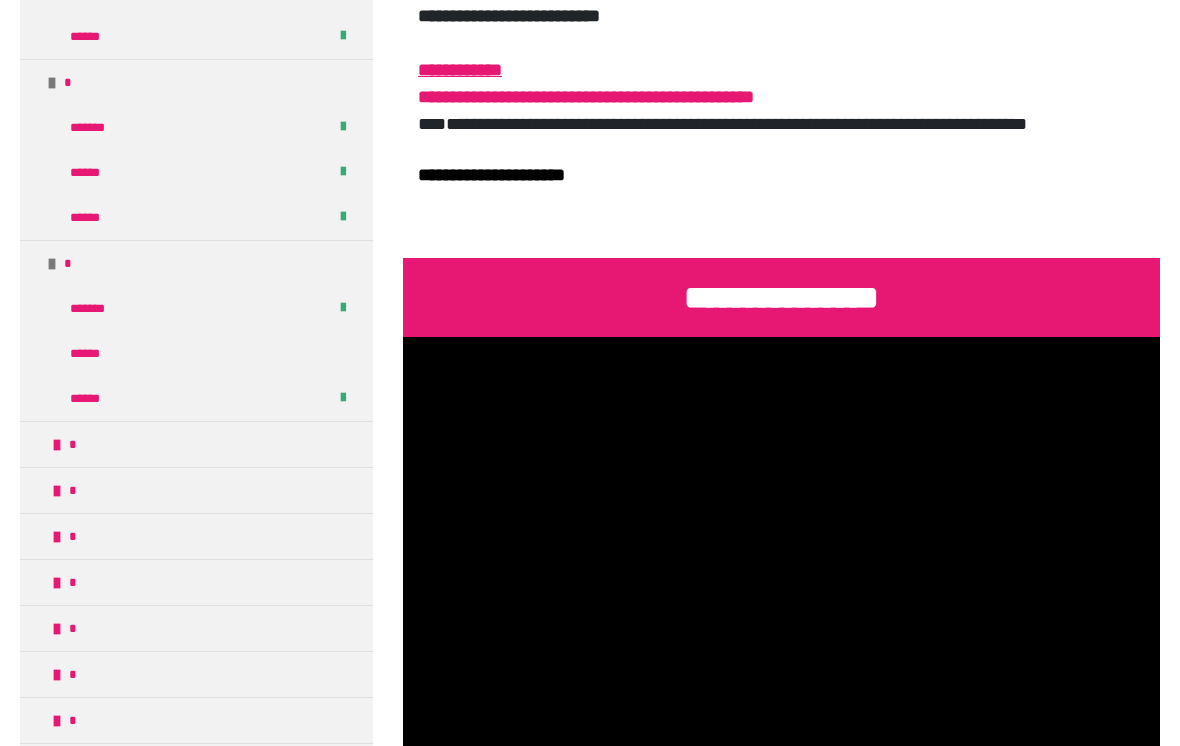 click on "******" at bounding box center (94, 353) 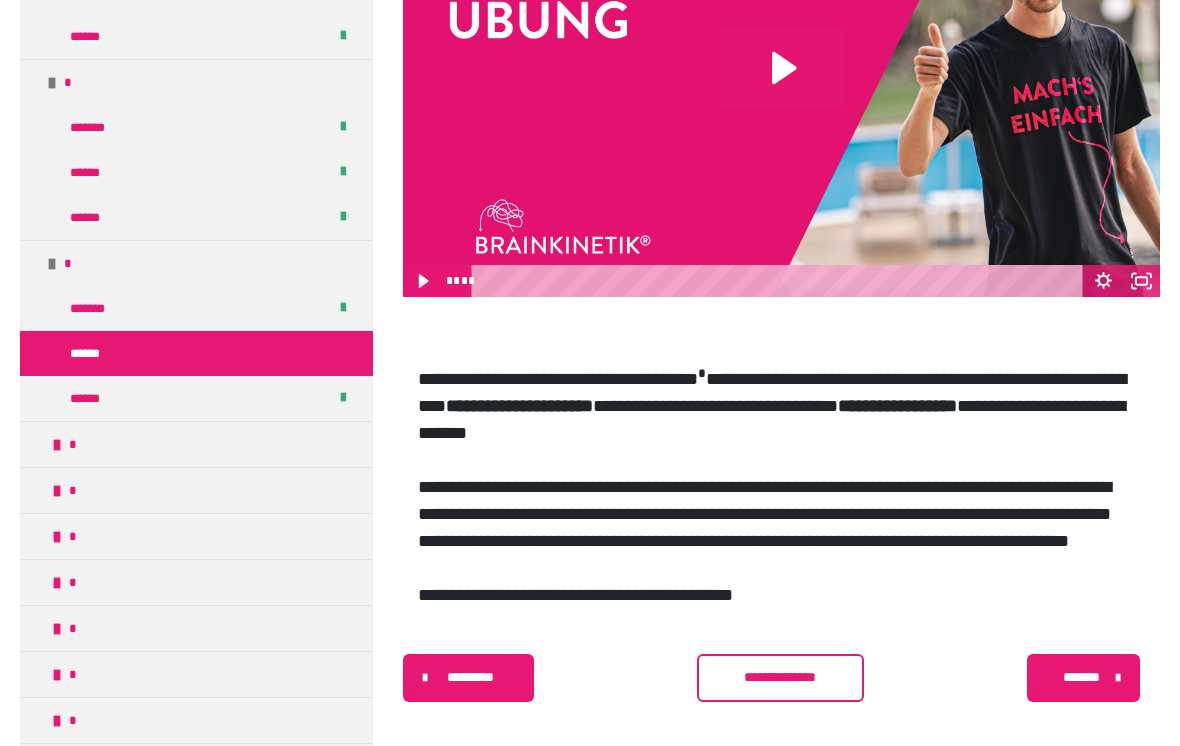 scroll, scrollTop: 931, scrollLeft: 0, axis: vertical 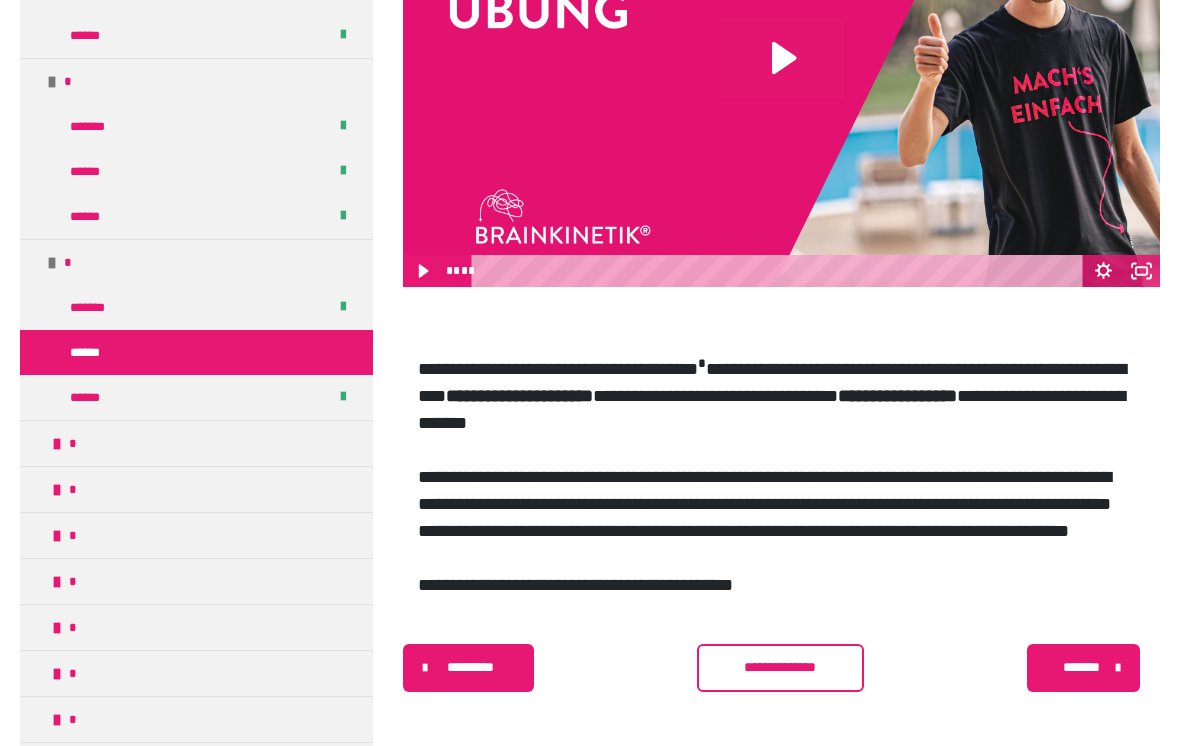 click on "**********" at bounding box center [781, 668] 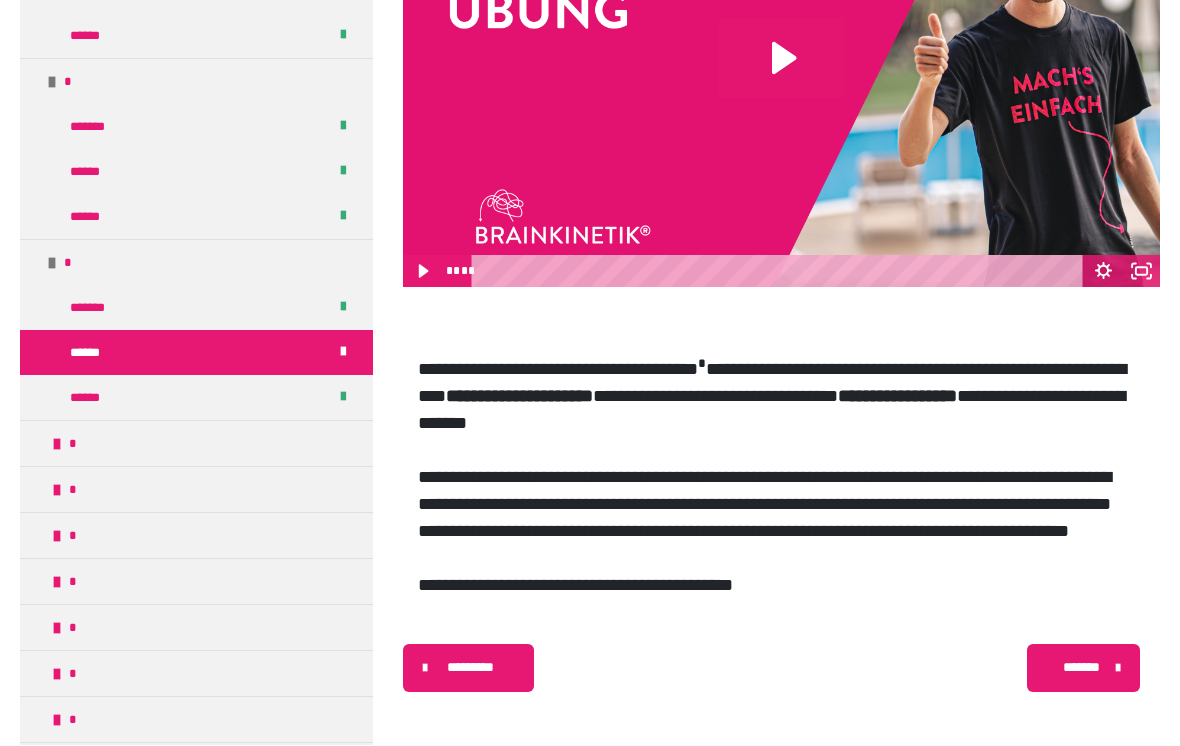 click on "**********" at bounding box center [781, 669] 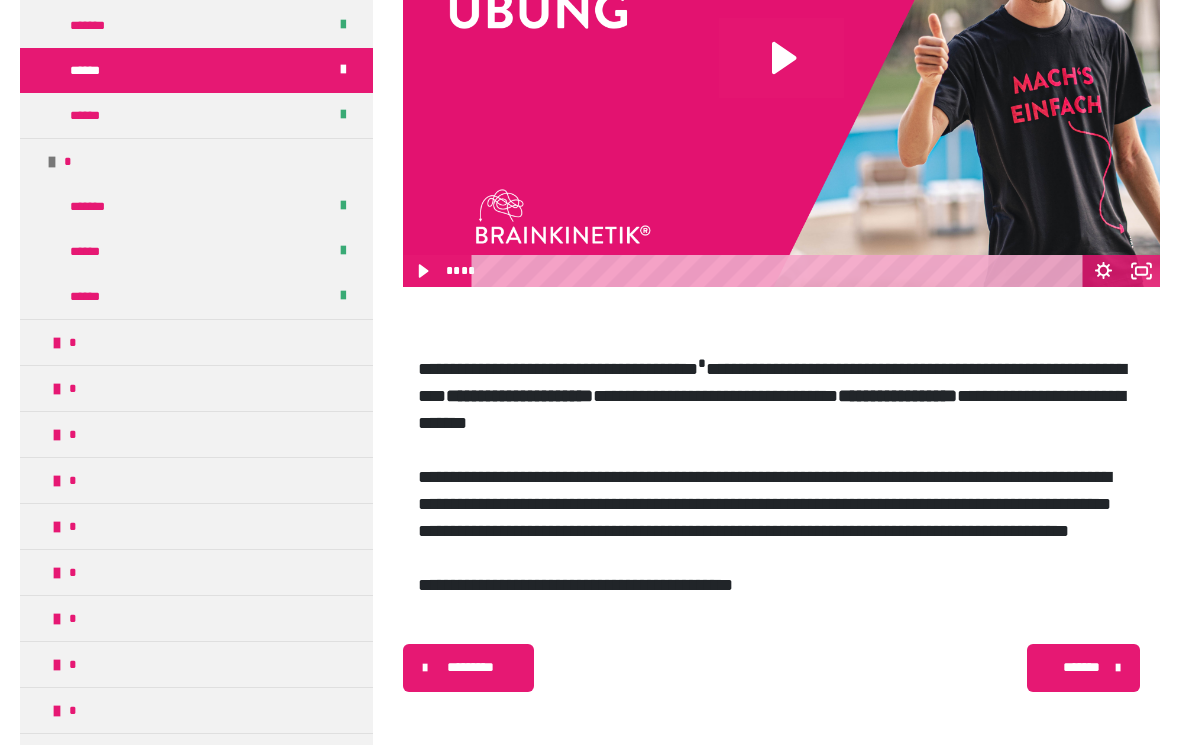scroll, scrollTop: 1145, scrollLeft: 0, axis: vertical 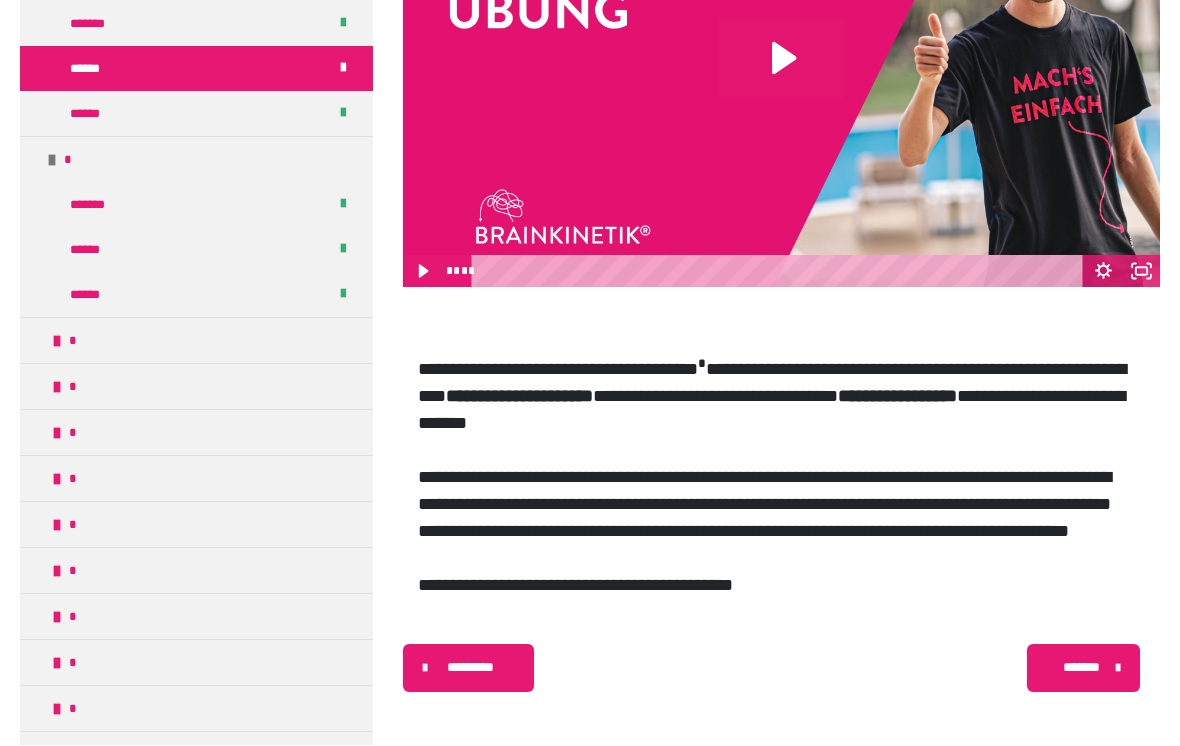 click on "*" at bounding box center [196, 341] 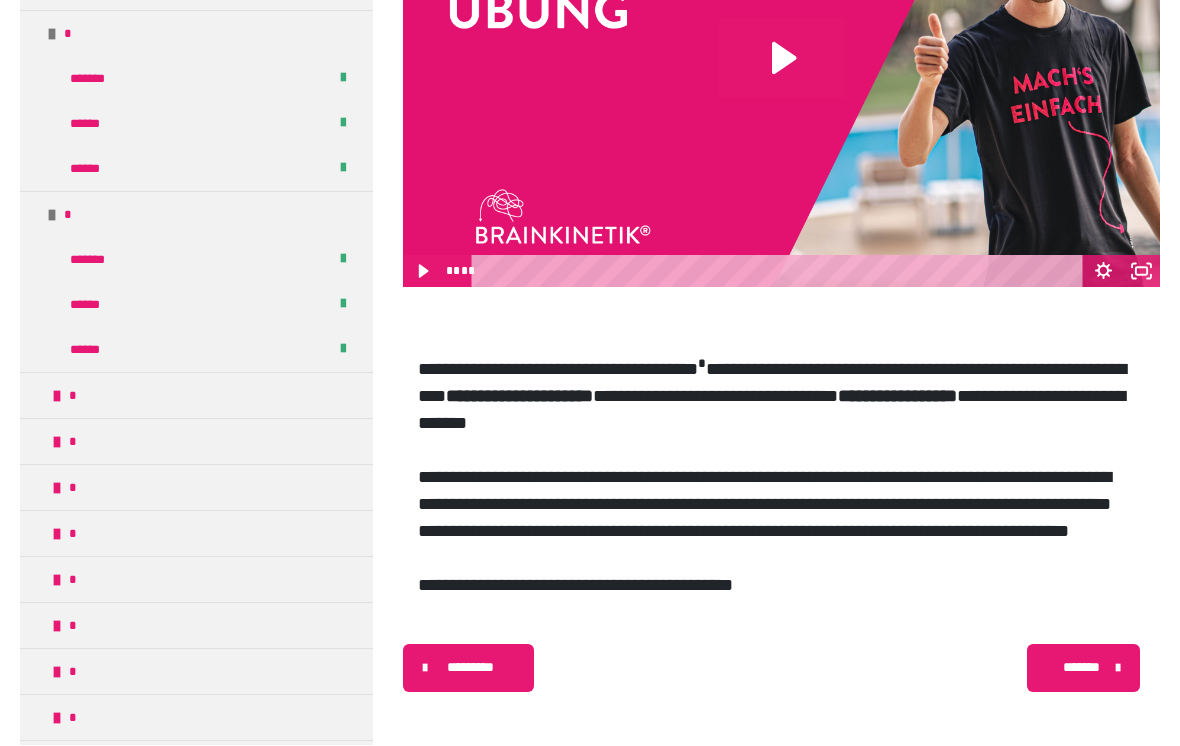 scroll, scrollTop: 1311, scrollLeft: 0, axis: vertical 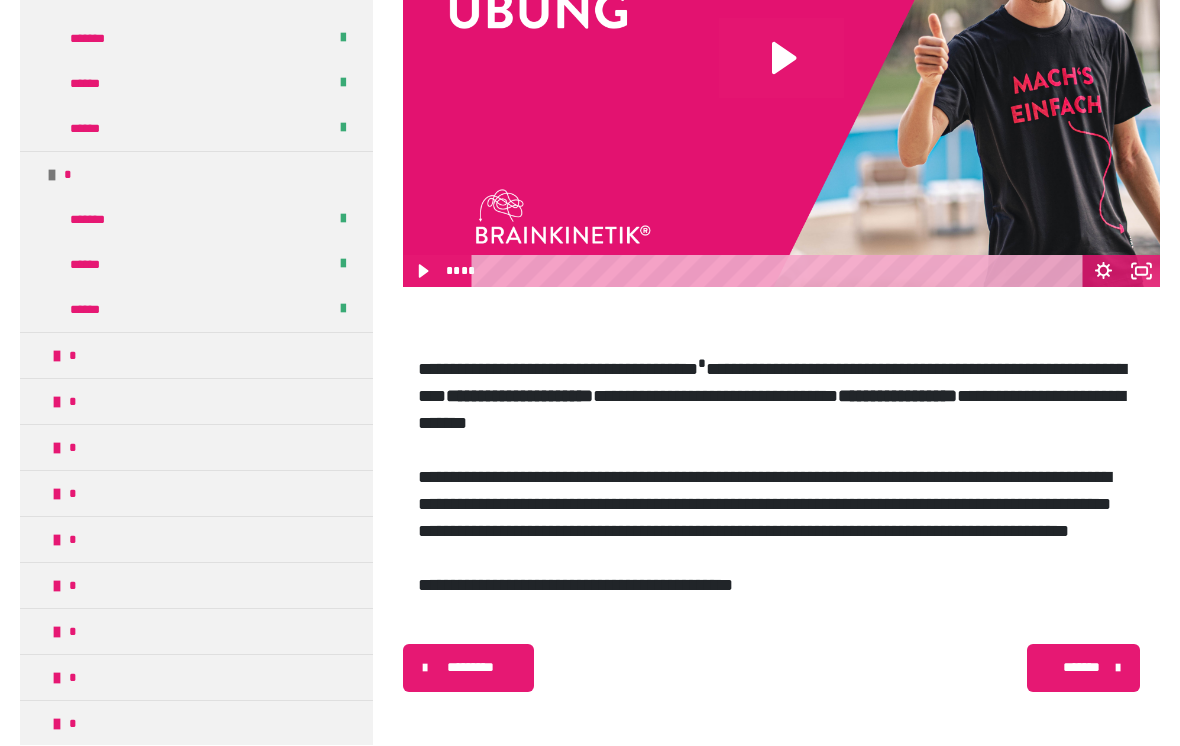 click on "*" at bounding box center [196, 356] 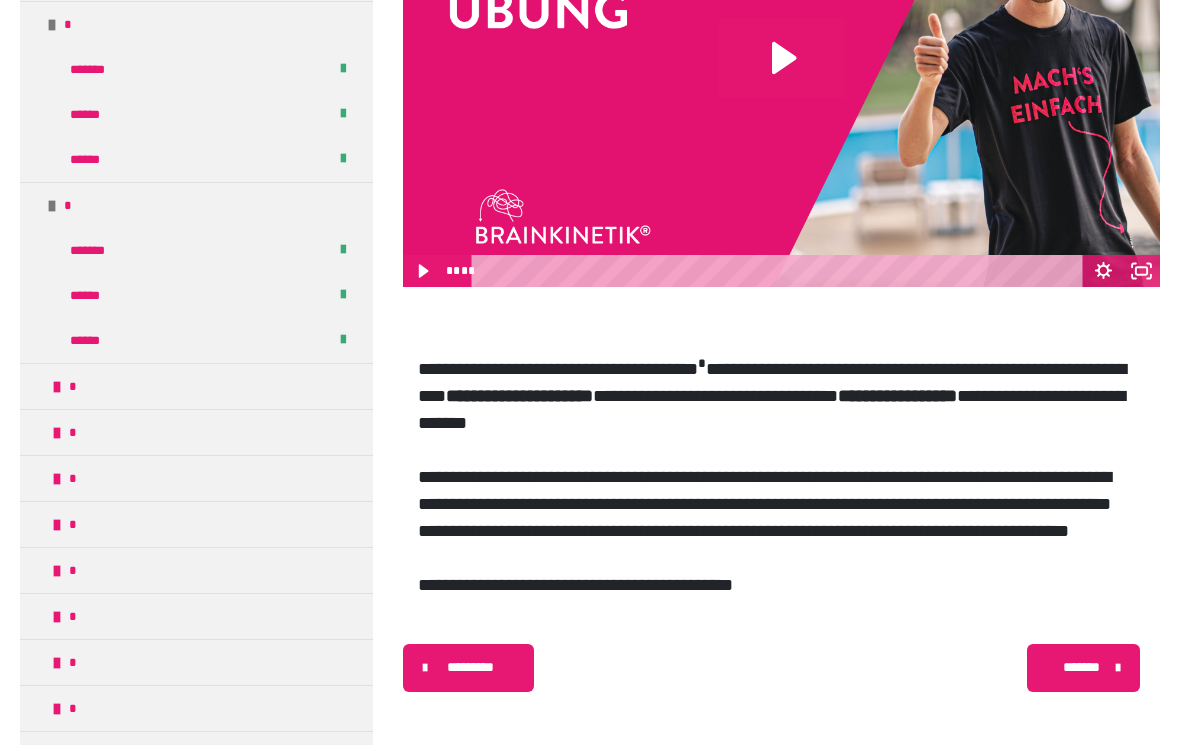 scroll, scrollTop: 1461, scrollLeft: 0, axis: vertical 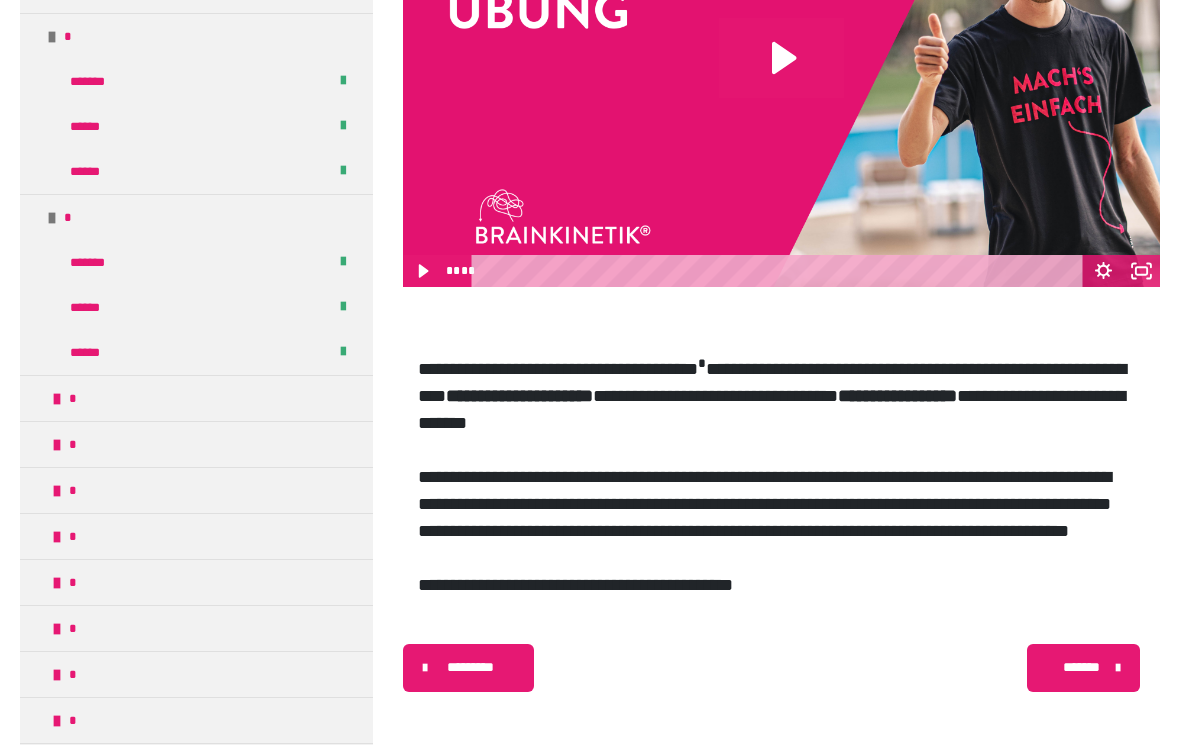 click on "*" at bounding box center (196, 399) 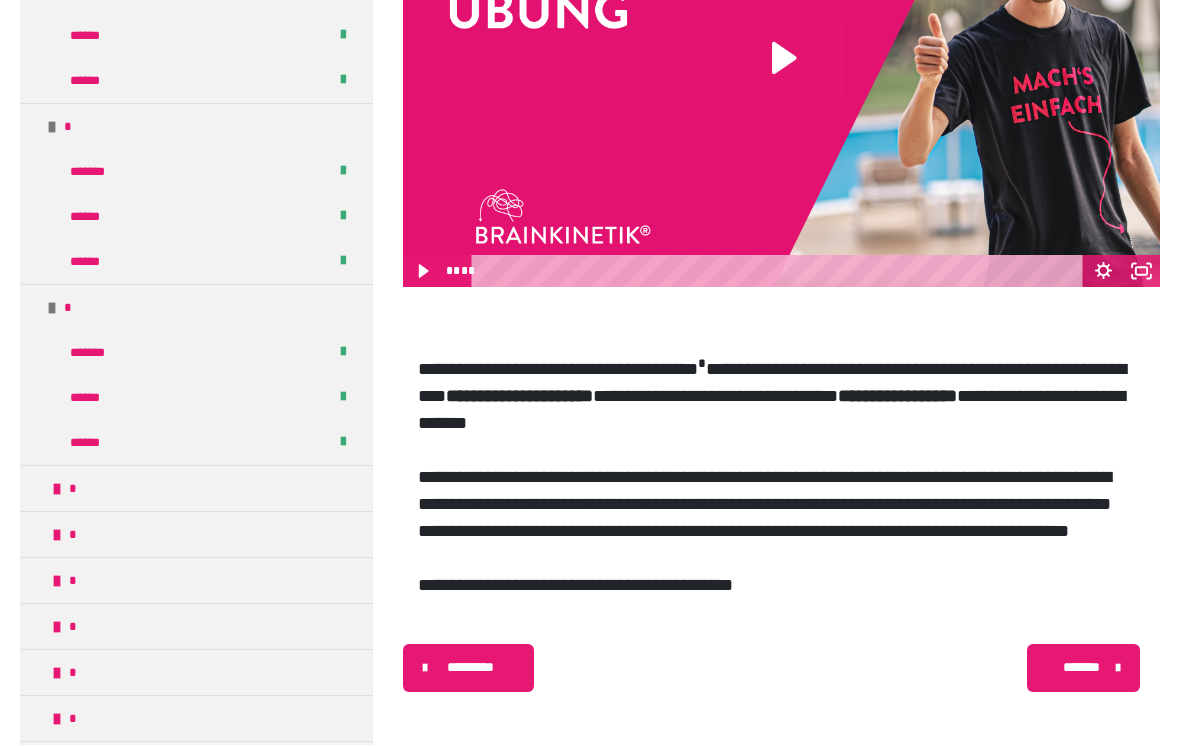 scroll, scrollTop: 1800, scrollLeft: 0, axis: vertical 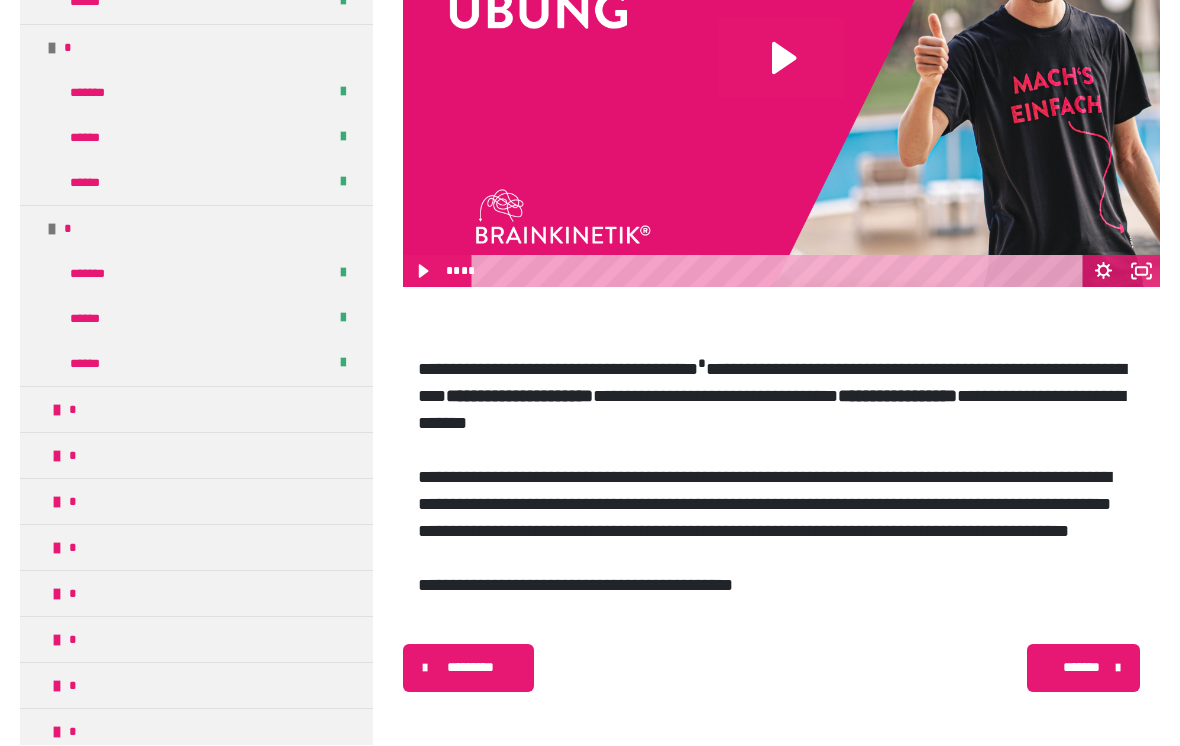 click on "*" at bounding box center (196, 410) 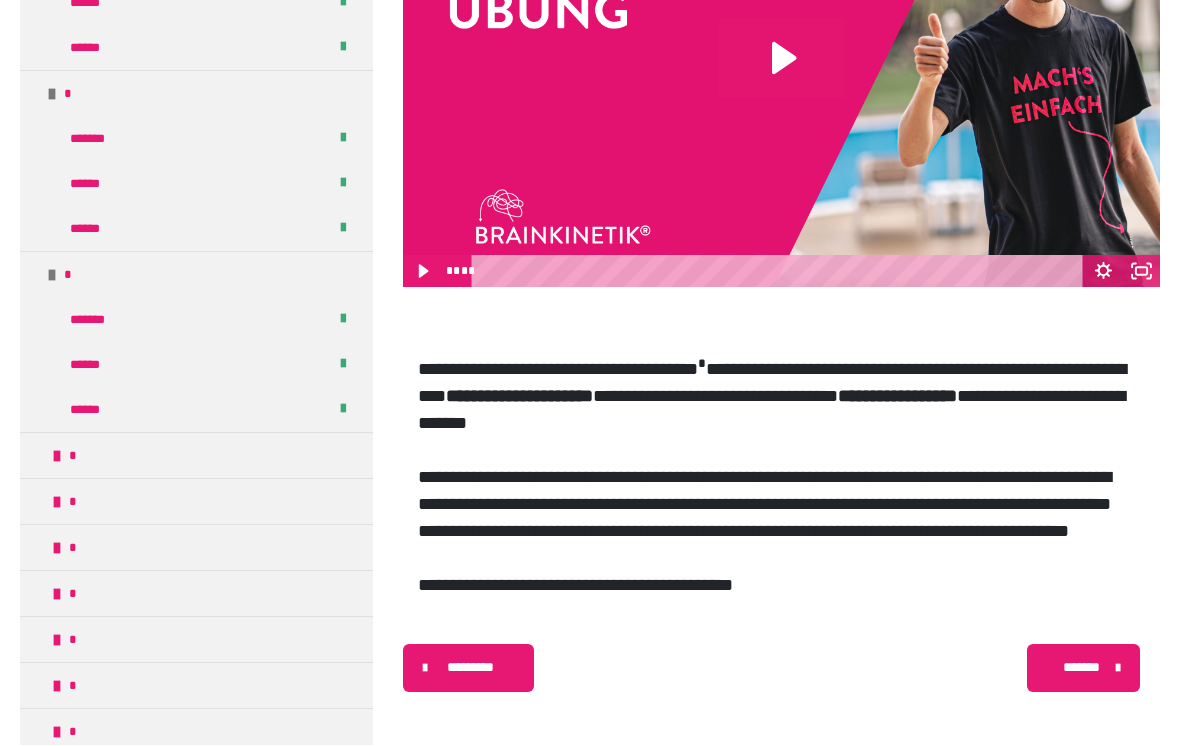scroll, scrollTop: 1955, scrollLeft: 0, axis: vertical 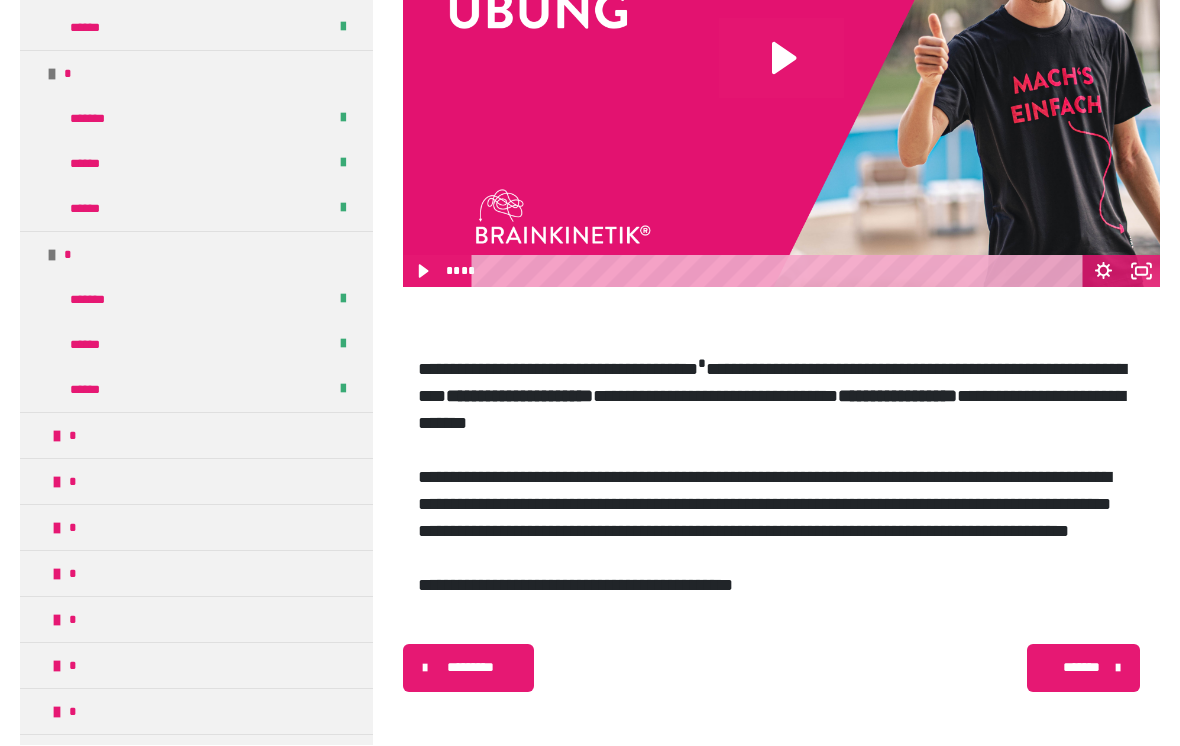 click at bounding box center [57, 437] 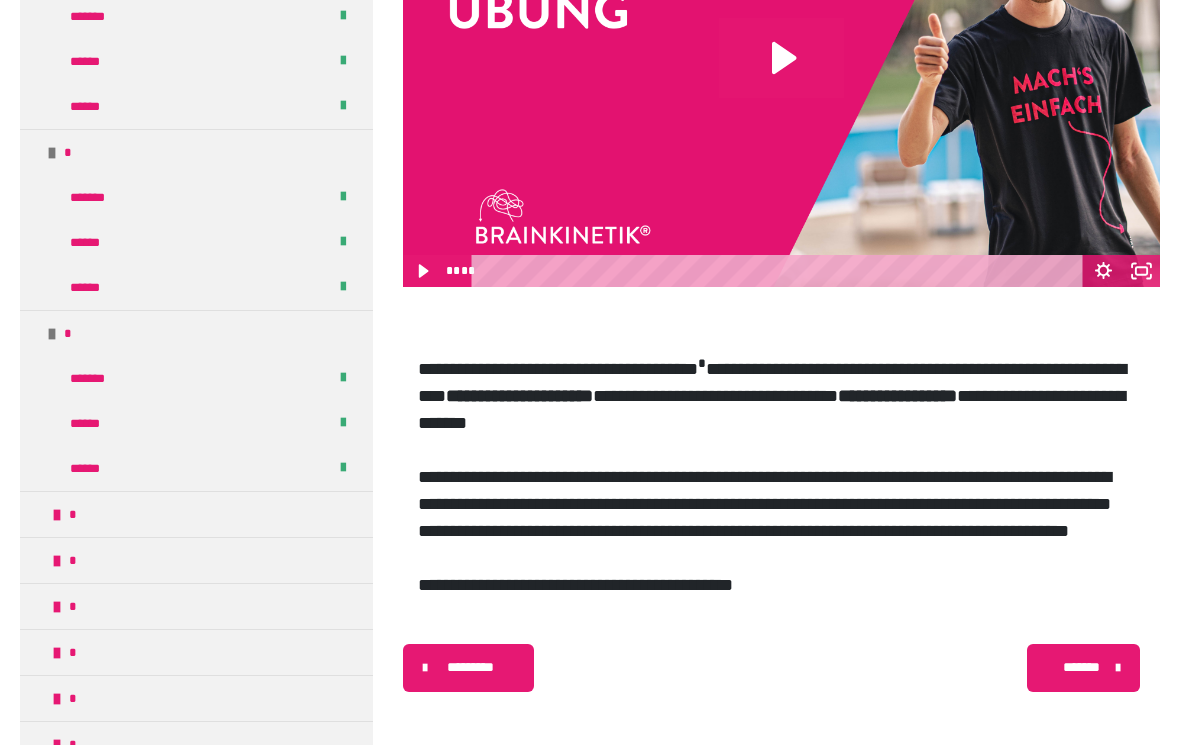 scroll, scrollTop: 2155, scrollLeft: 0, axis: vertical 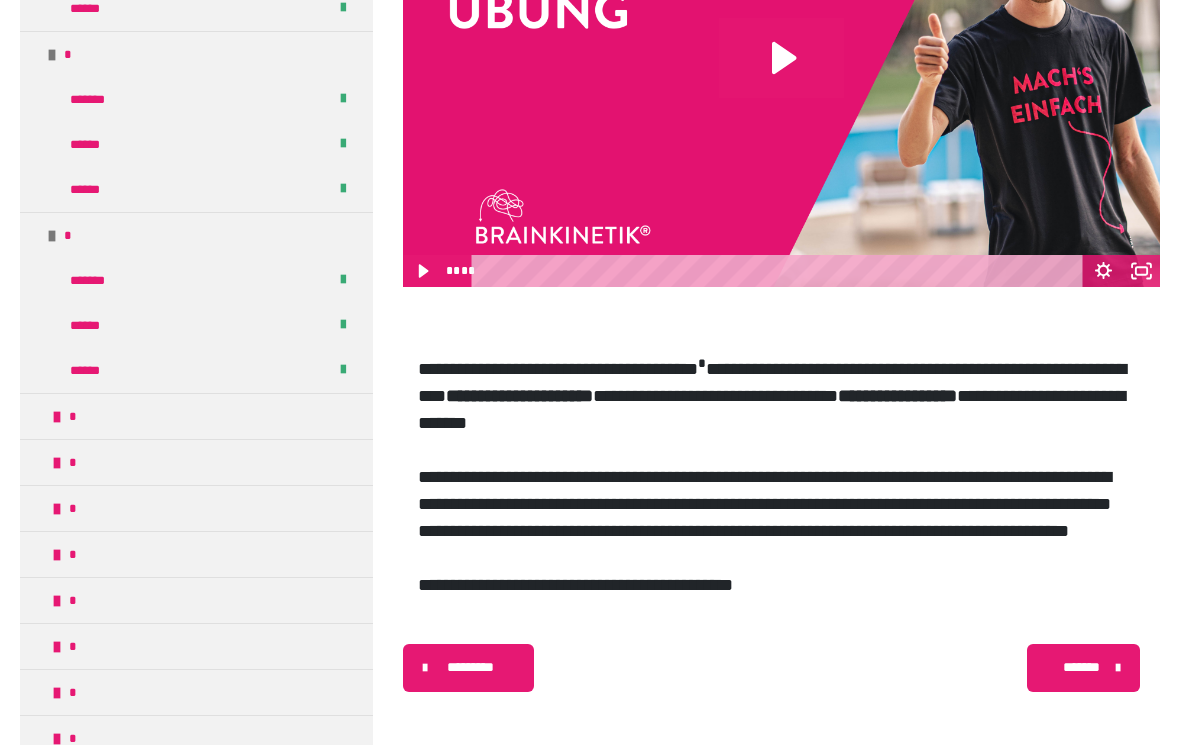 click on "*" at bounding box center (196, 417) 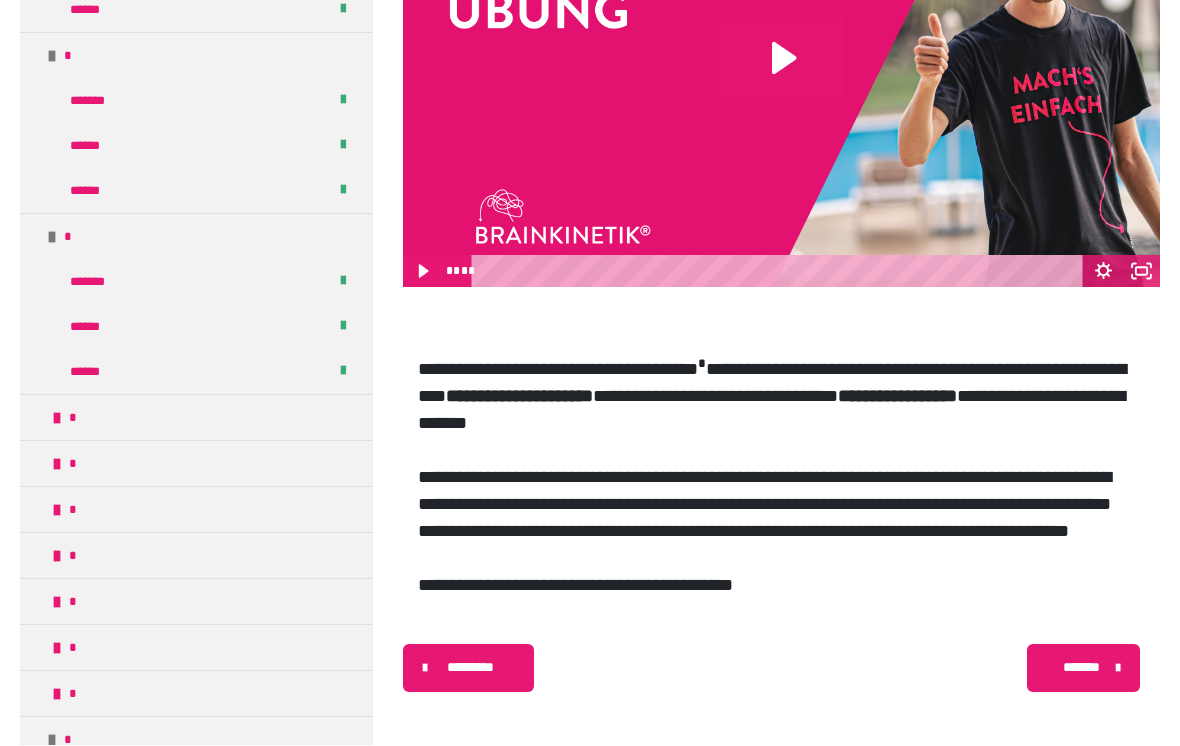 scroll, scrollTop: 2391, scrollLeft: 0, axis: vertical 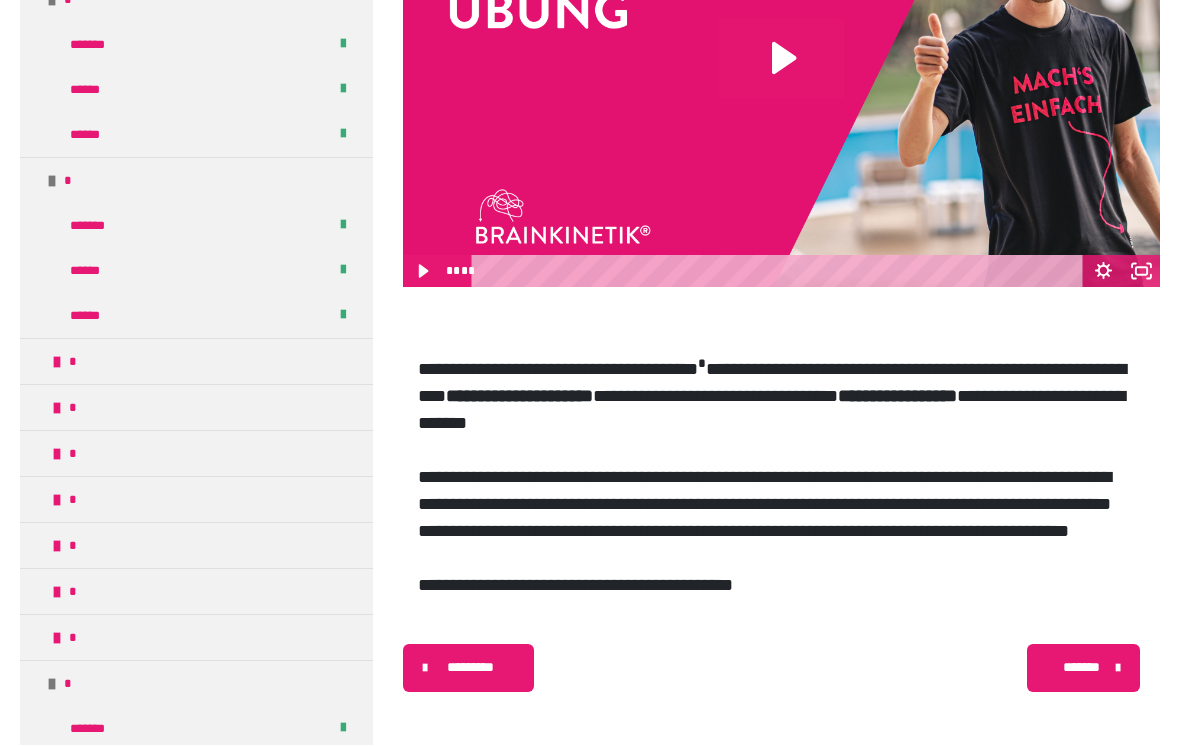 click on "*" at bounding box center (196, 362) 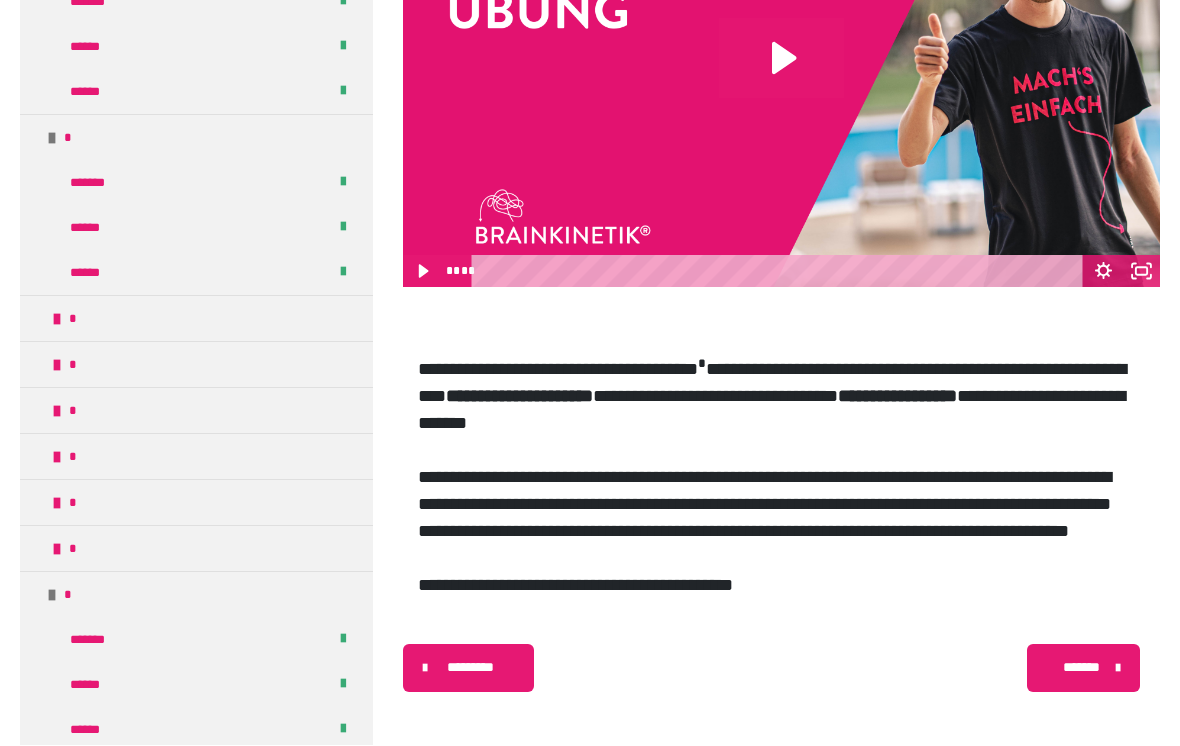 scroll, scrollTop: 2614, scrollLeft: 0, axis: vertical 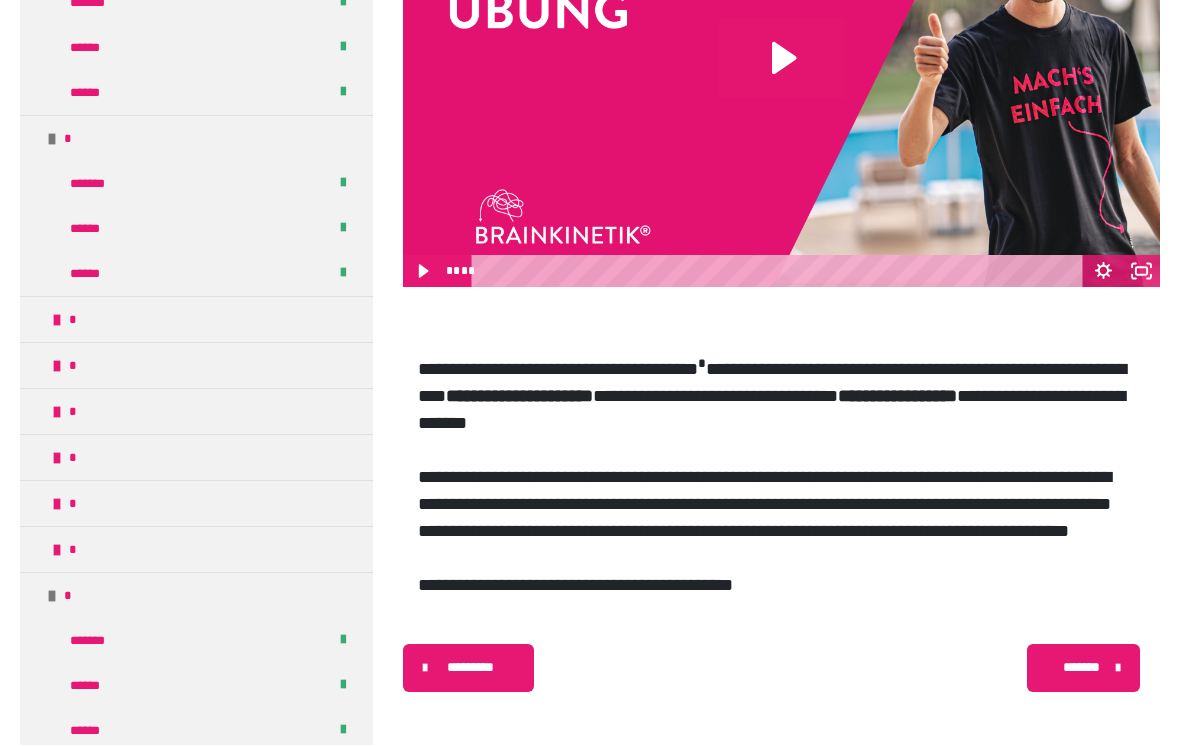 click on "*" at bounding box center (196, 320) 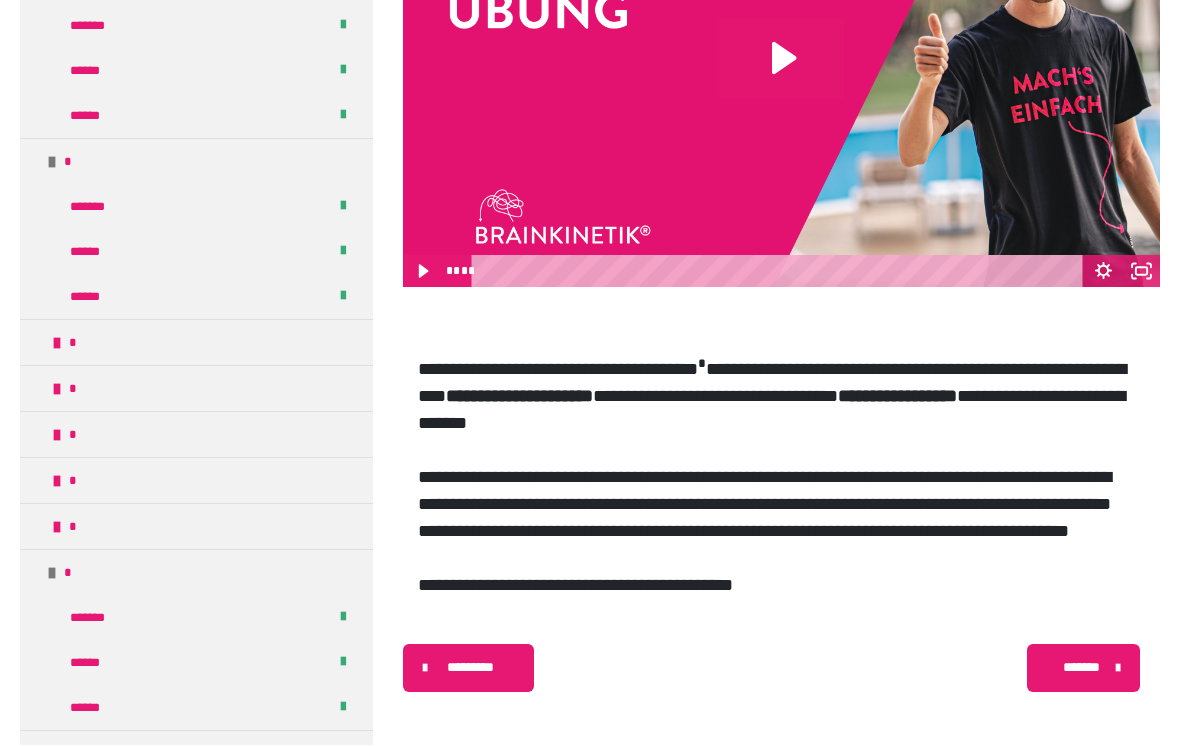 scroll, scrollTop: 2785, scrollLeft: 0, axis: vertical 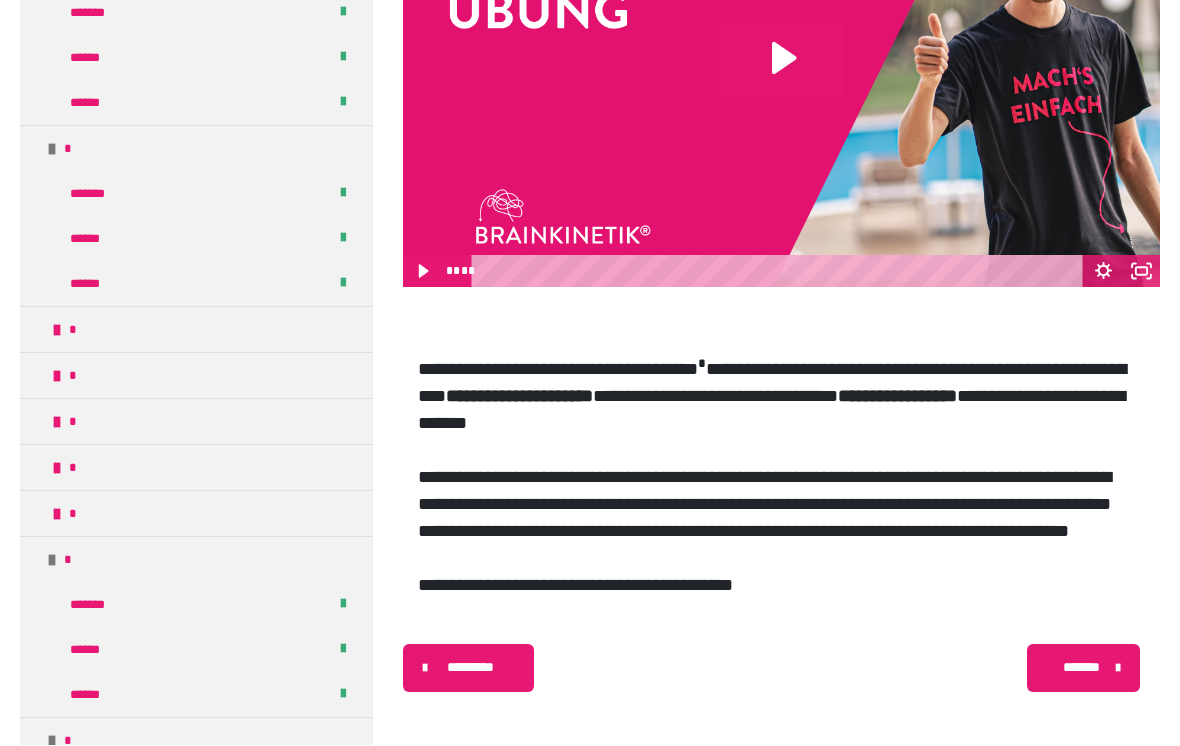 click at bounding box center [57, 331] 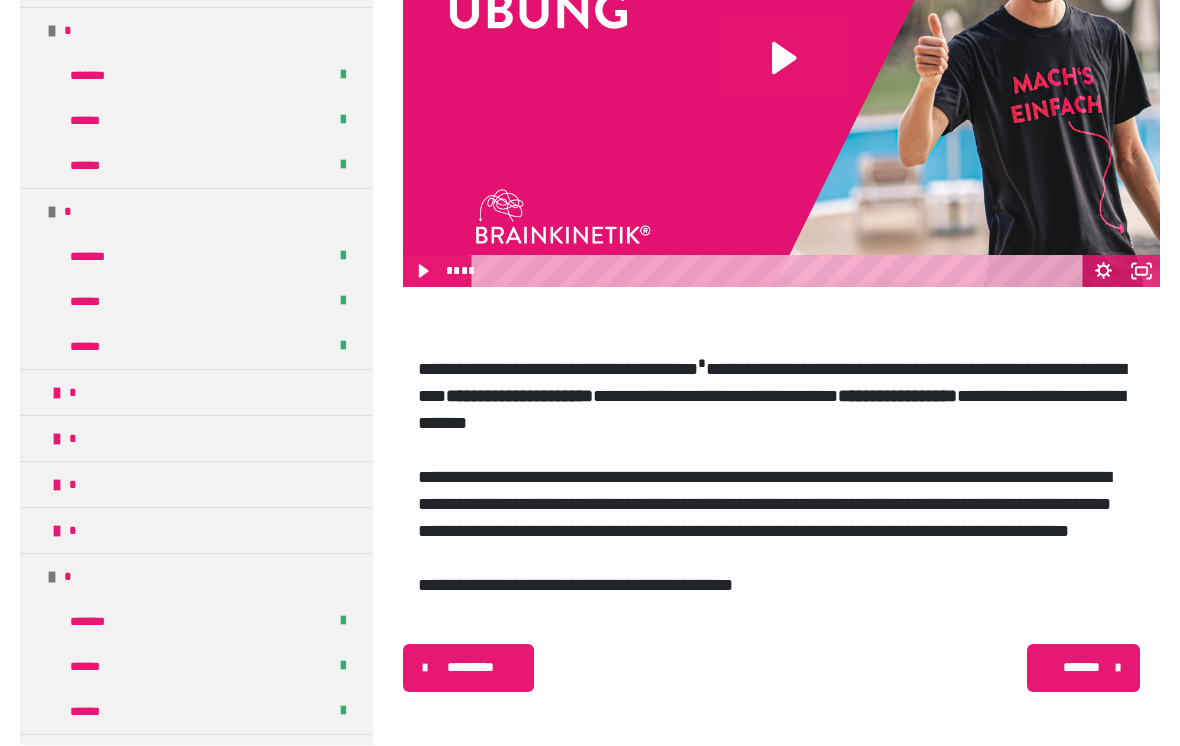 scroll, scrollTop: 2967, scrollLeft: 0, axis: vertical 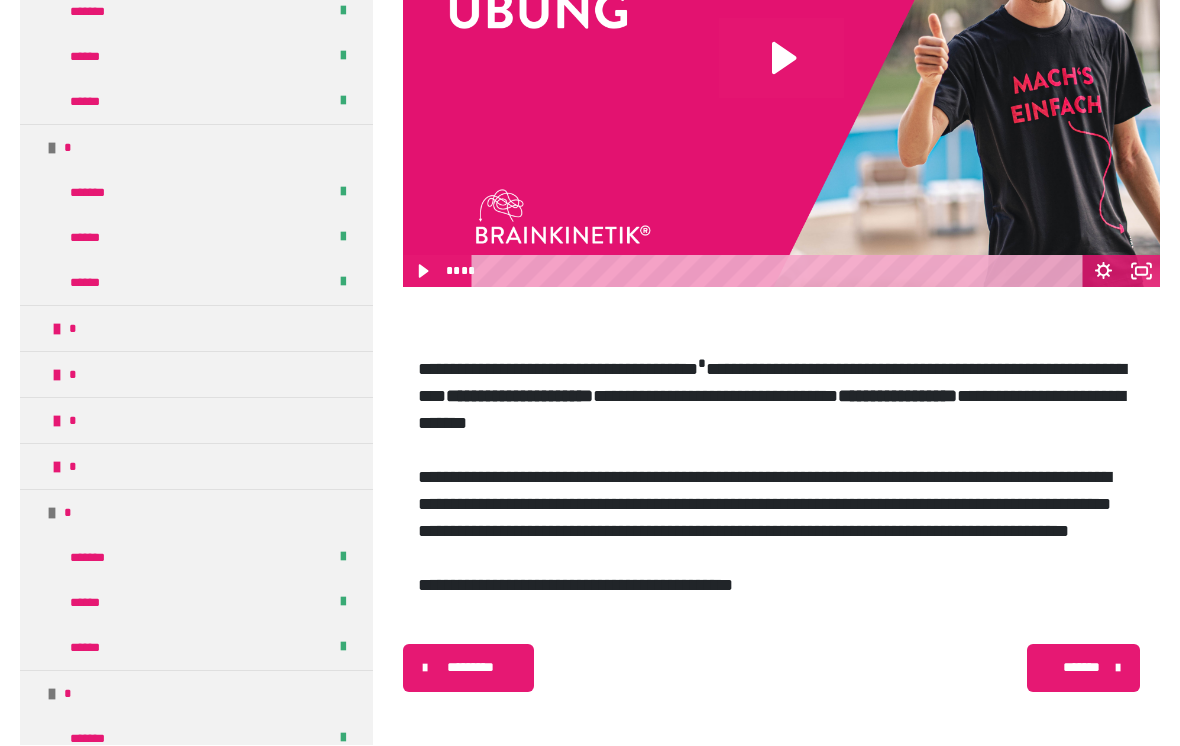 click on "*" at bounding box center [196, 375] 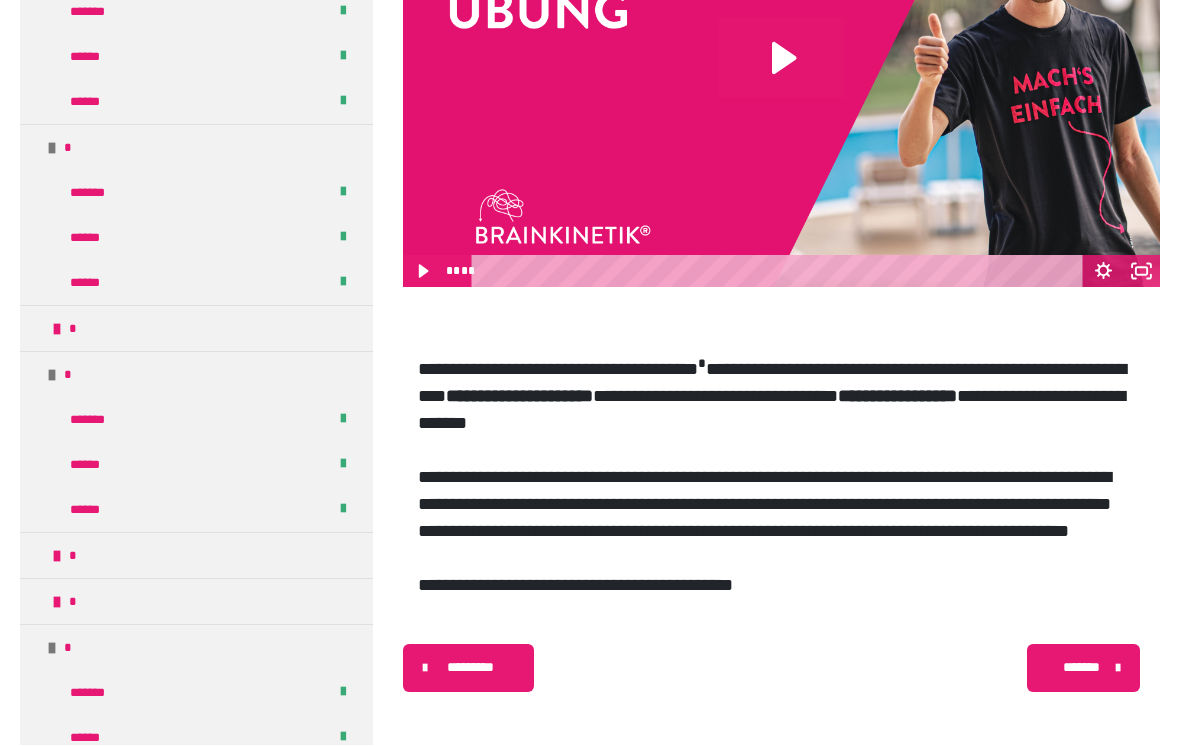 click at bounding box center [57, 330] 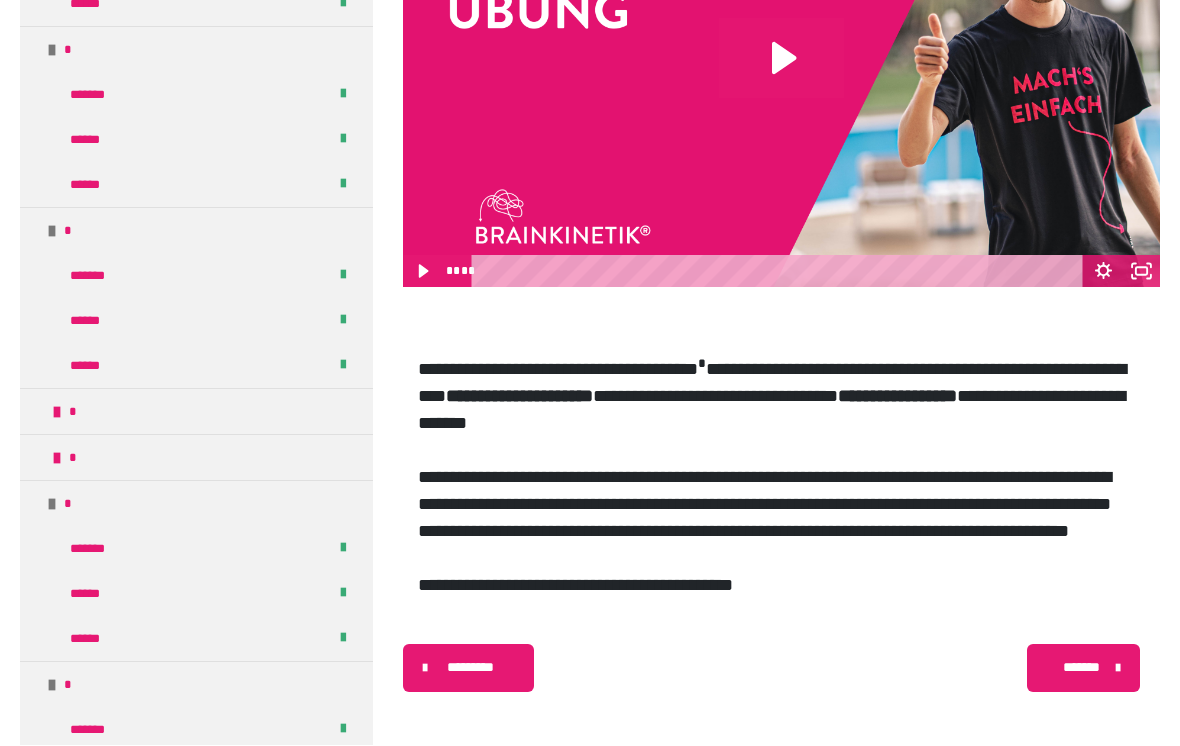 scroll, scrollTop: 3254, scrollLeft: 0, axis: vertical 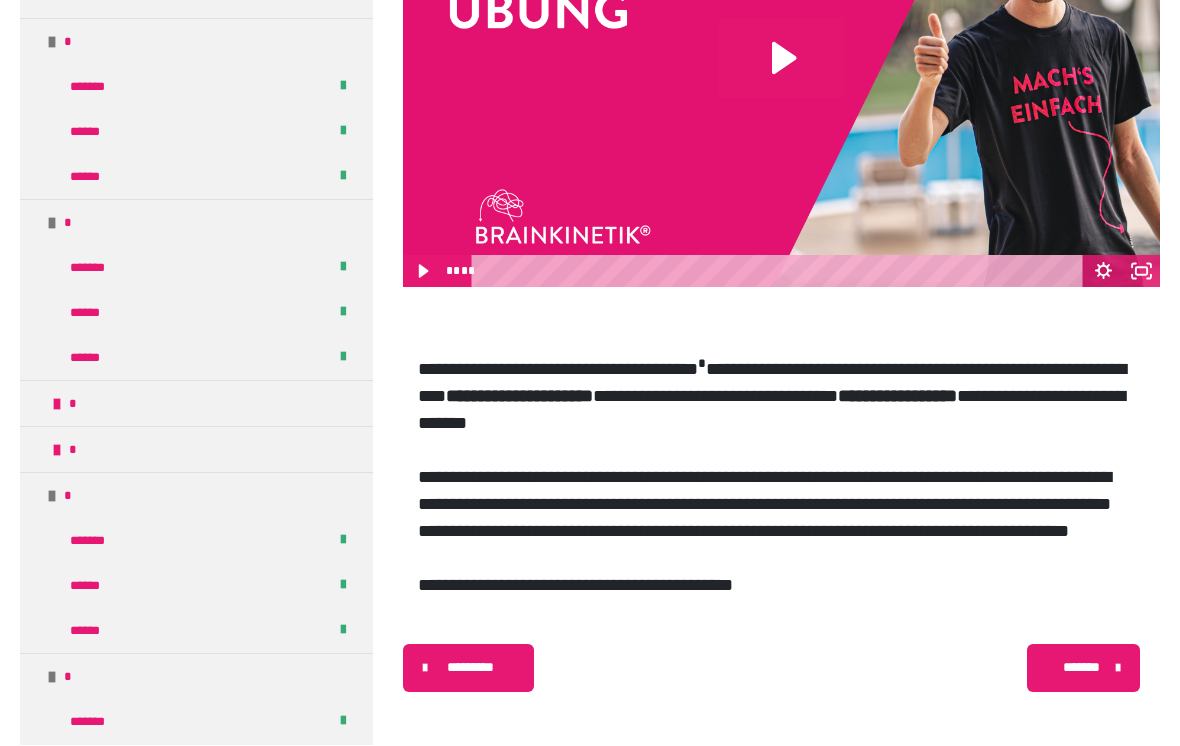 click on "*" at bounding box center [196, 404] 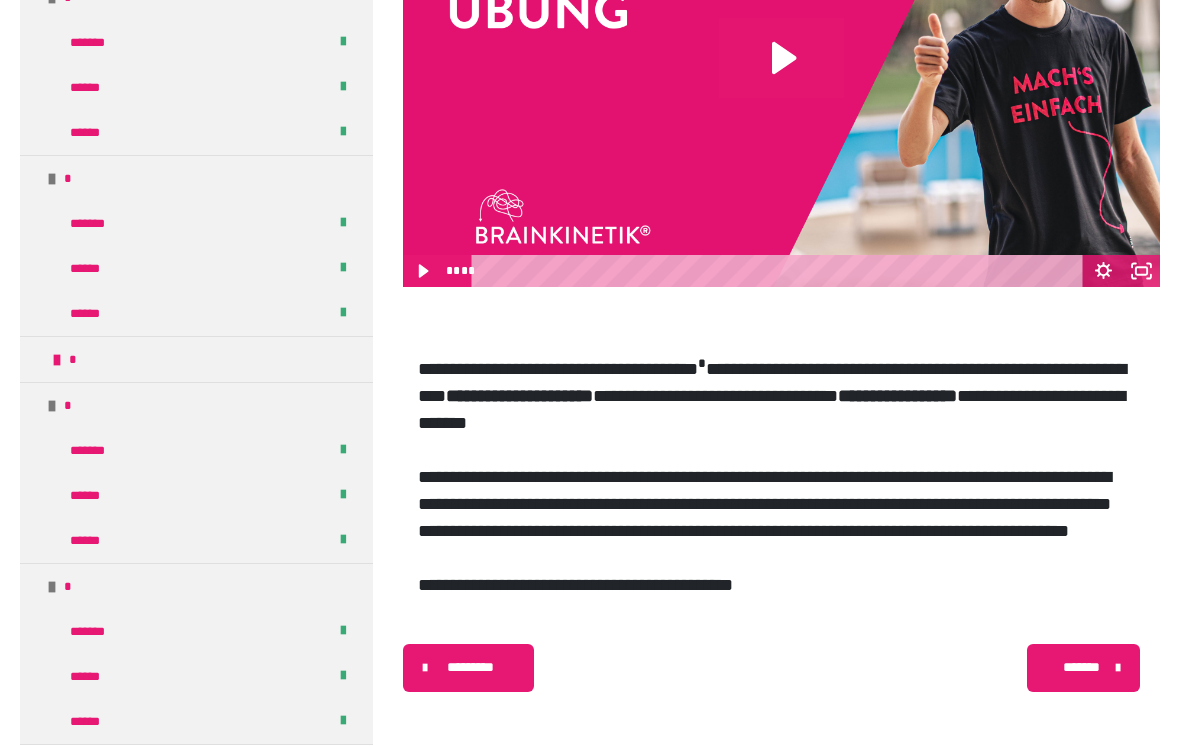 scroll, scrollTop: 3494, scrollLeft: 0, axis: vertical 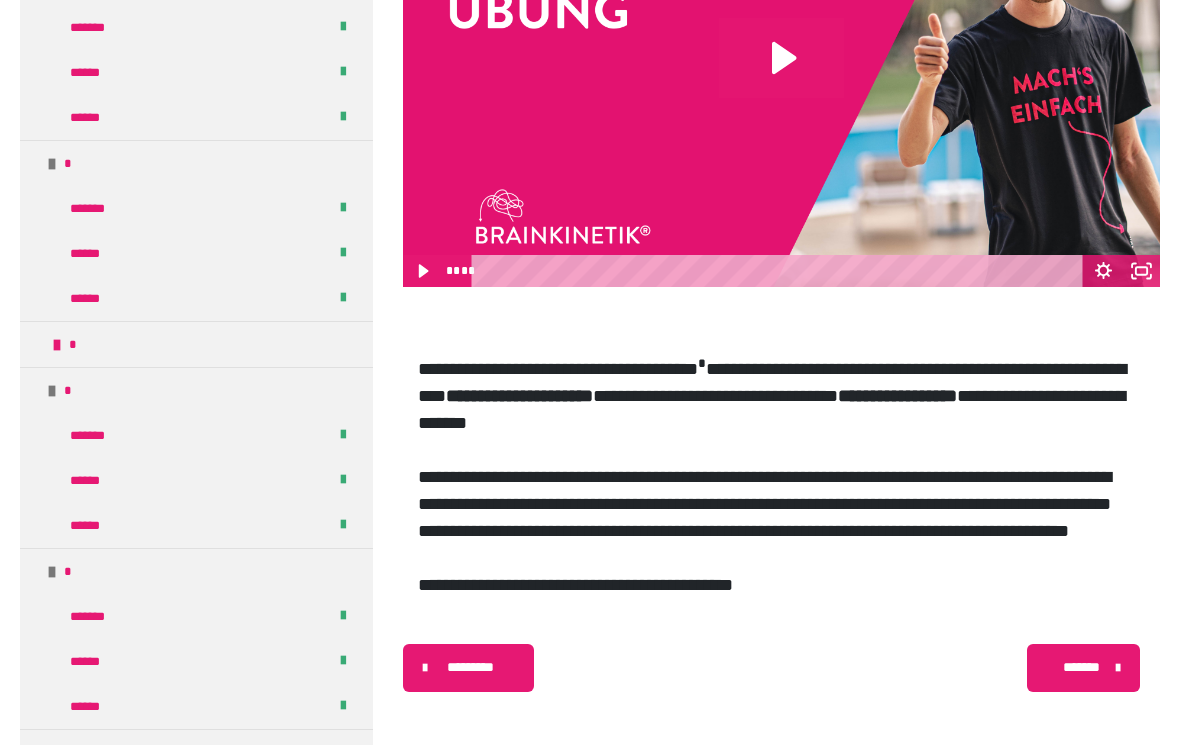 click on "*" at bounding box center (196, 391) 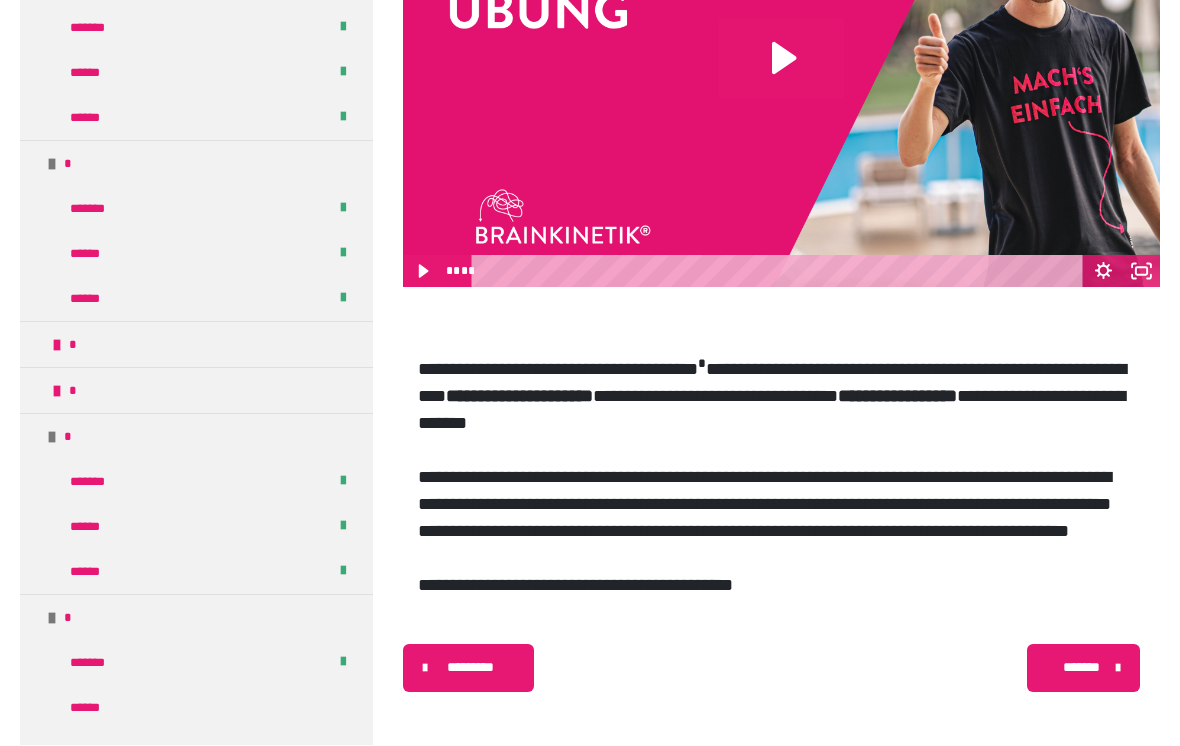 click on "*" at bounding box center [196, 345] 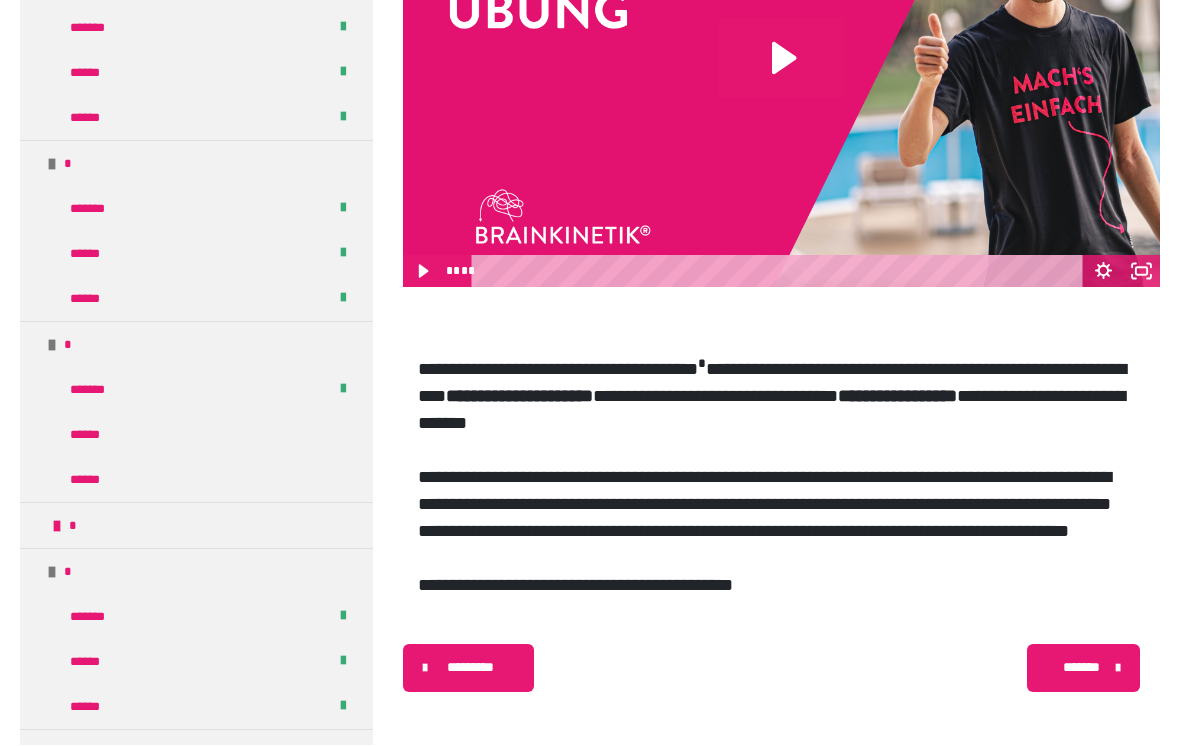 click on "******" at bounding box center (94, 435) 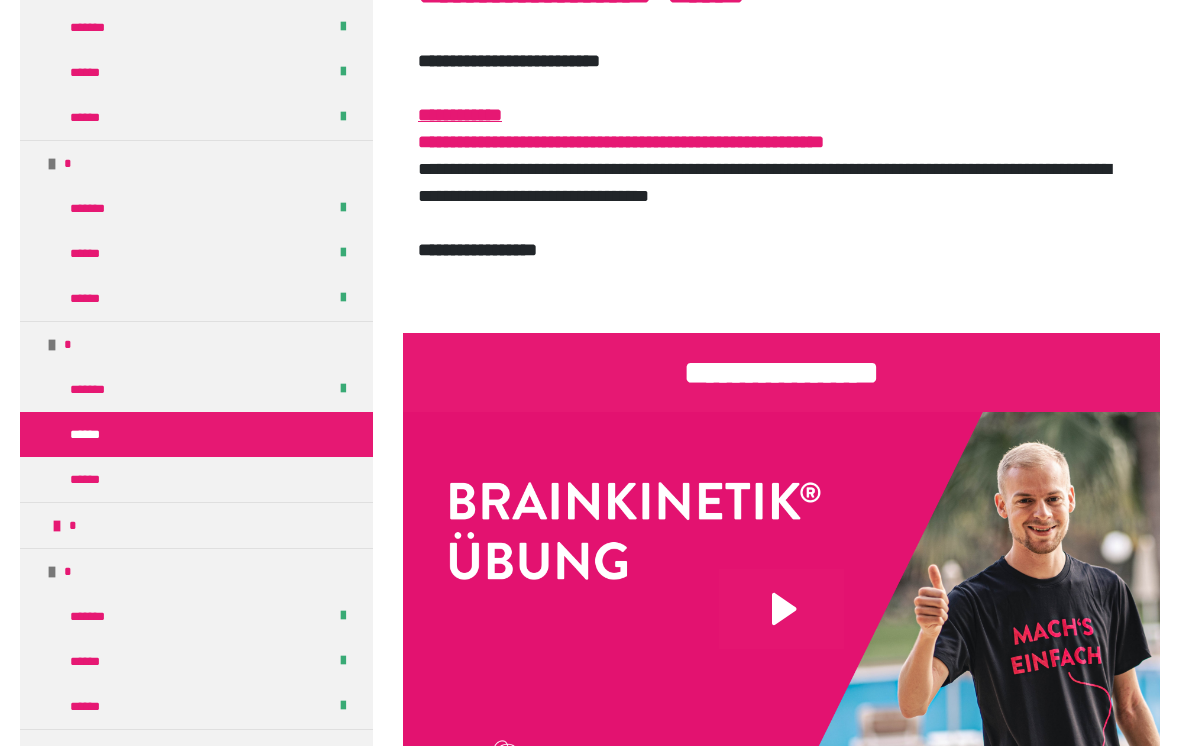 scroll, scrollTop: 412, scrollLeft: 0, axis: vertical 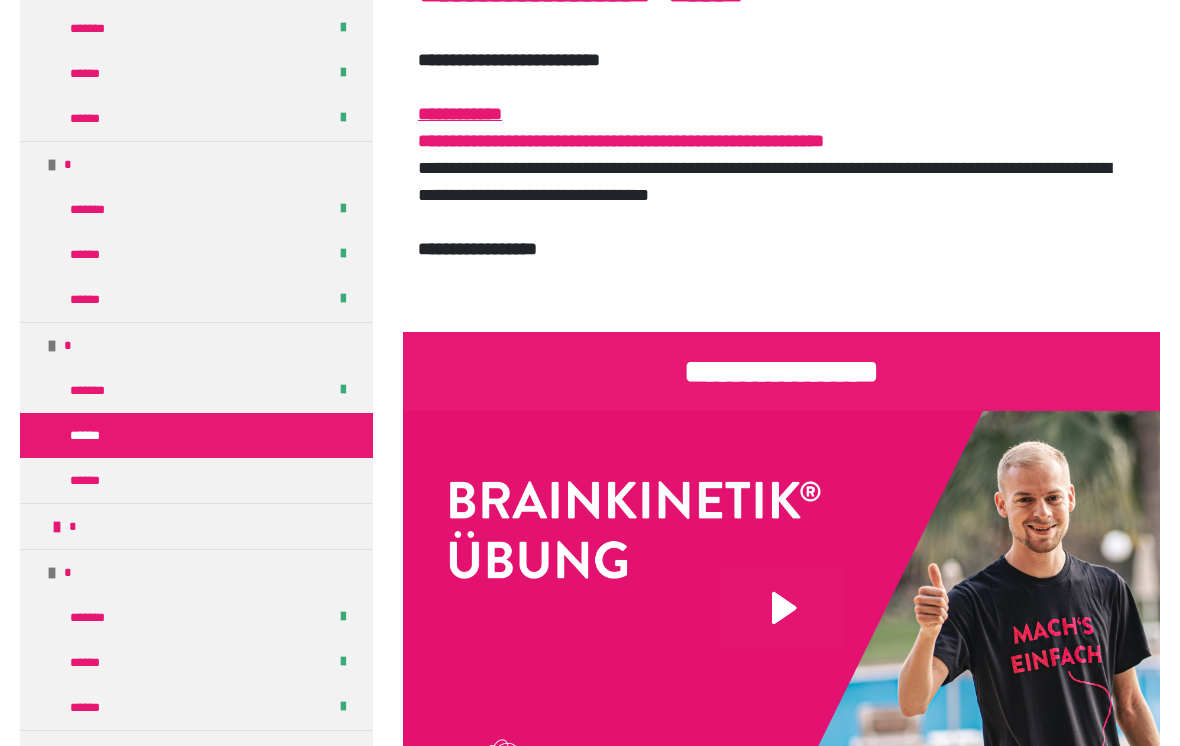 click on "******" at bounding box center (196, 480) 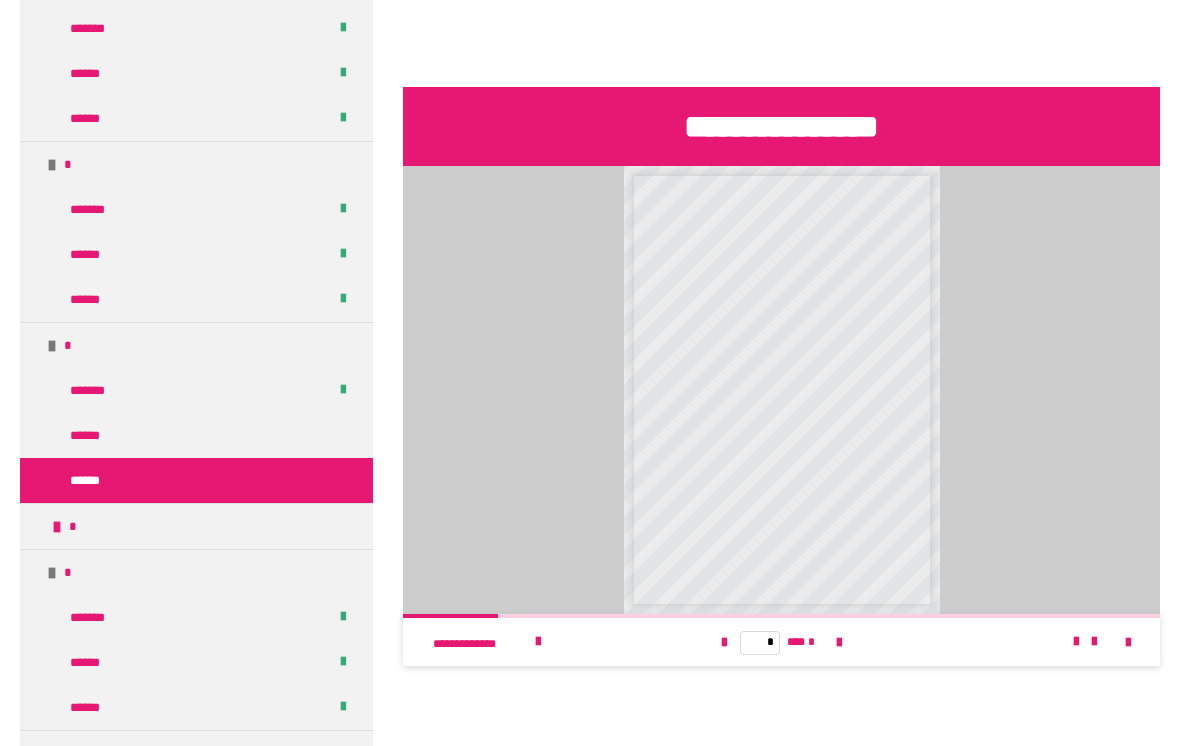 scroll, scrollTop: 747, scrollLeft: 0, axis: vertical 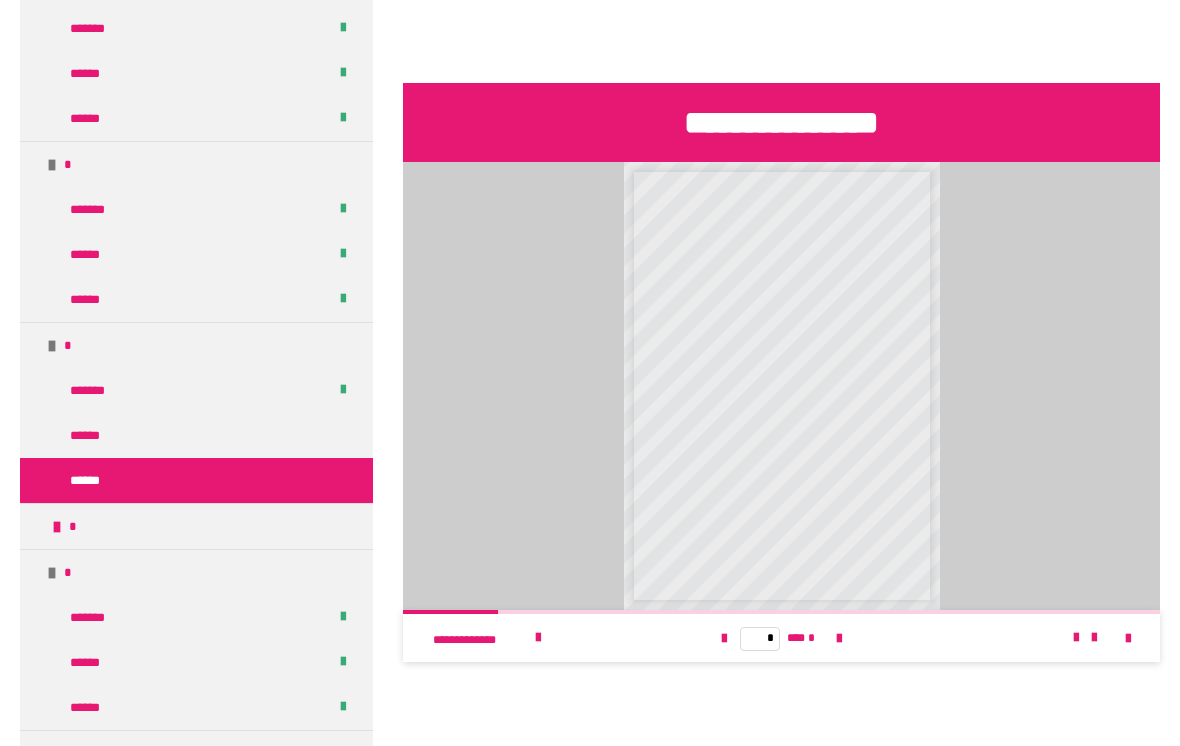 click at bounding box center (538, 638) 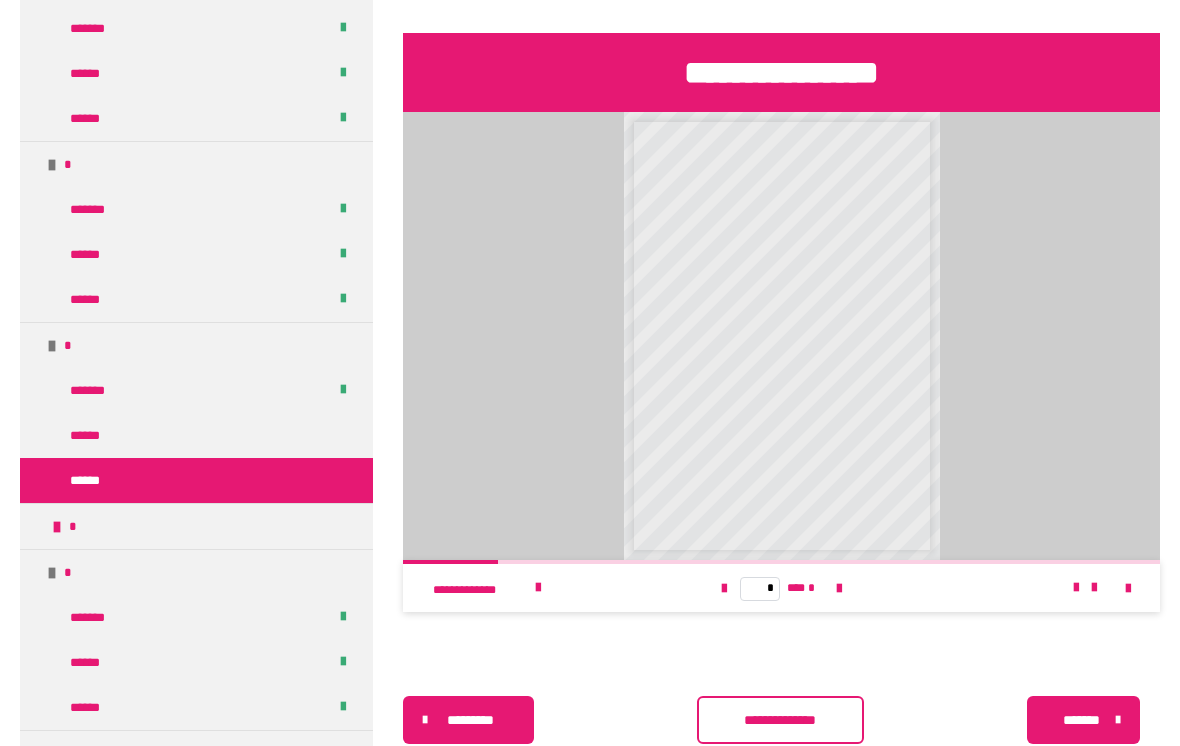 scroll, scrollTop: 821, scrollLeft: 0, axis: vertical 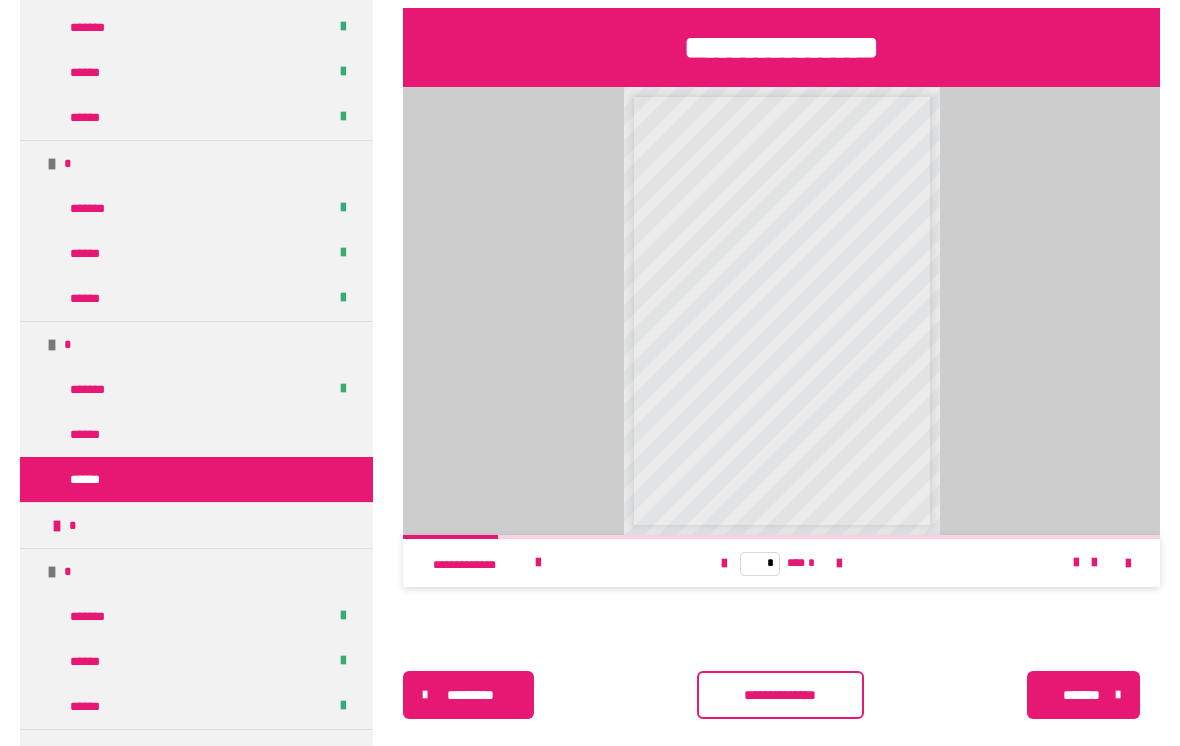 click on "**********" at bounding box center (781, 696) 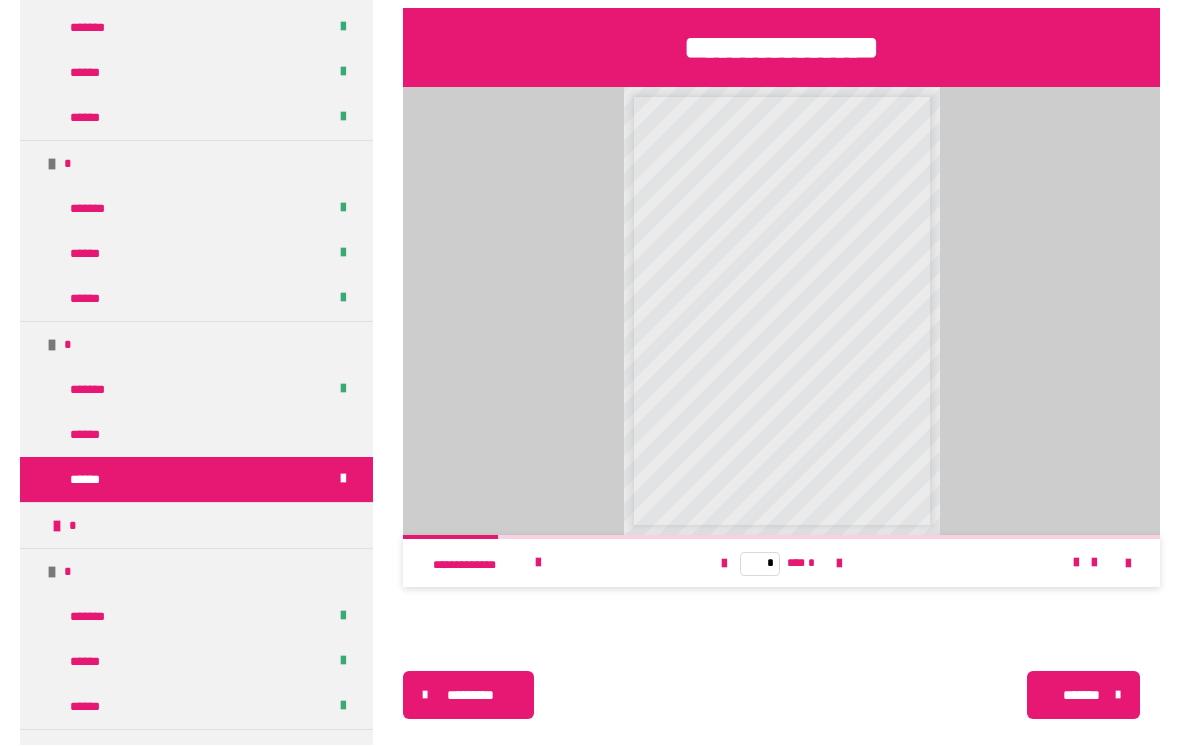 click on "*" at bounding box center (73, 526) 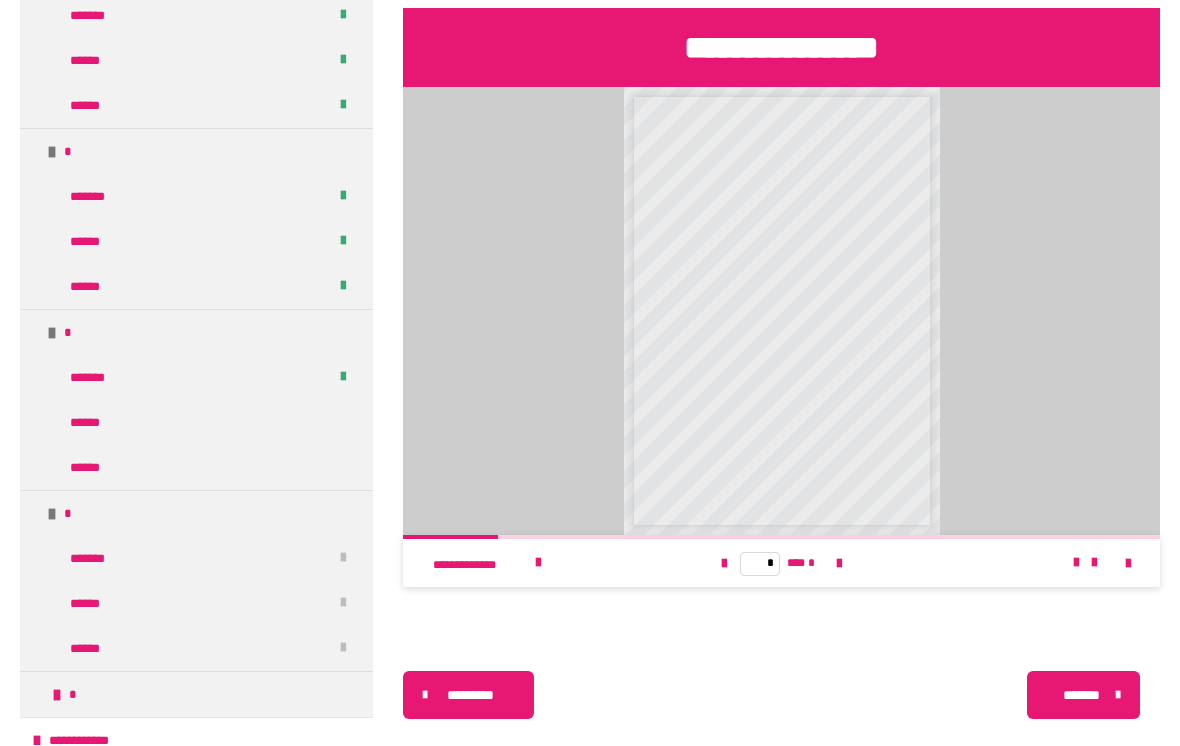 scroll, scrollTop: 4073, scrollLeft: 0, axis: vertical 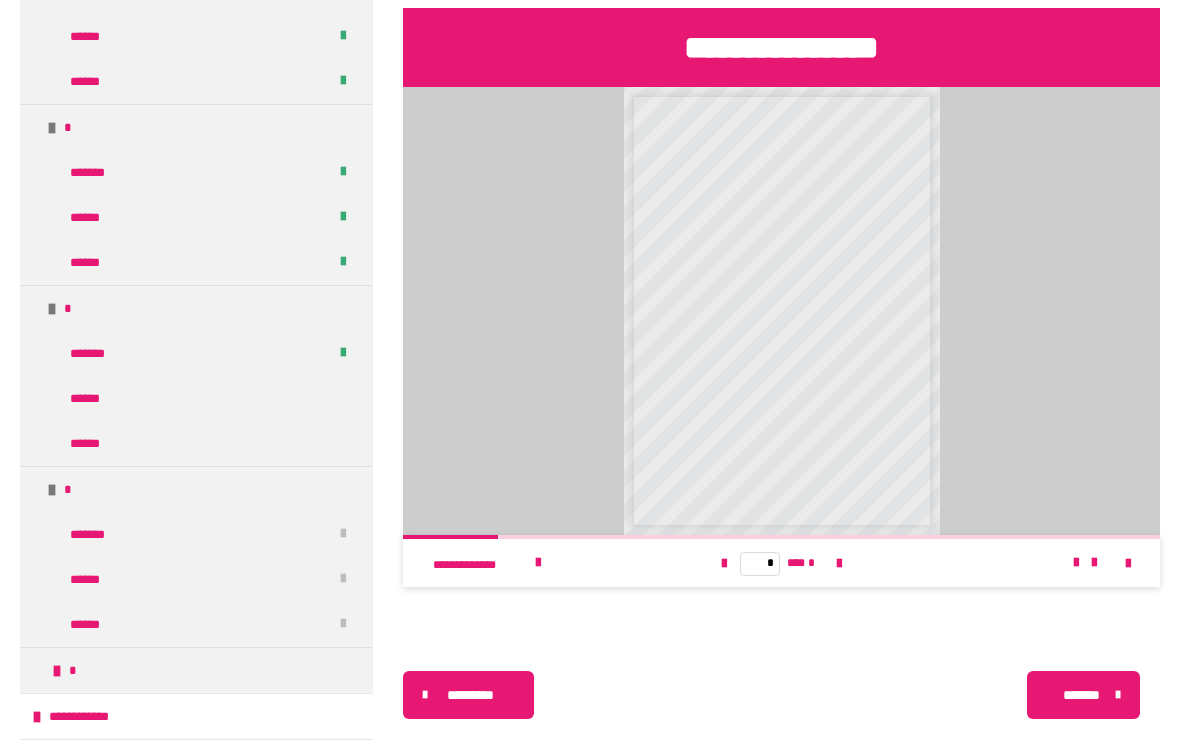 click on "******" at bounding box center [93, 444] 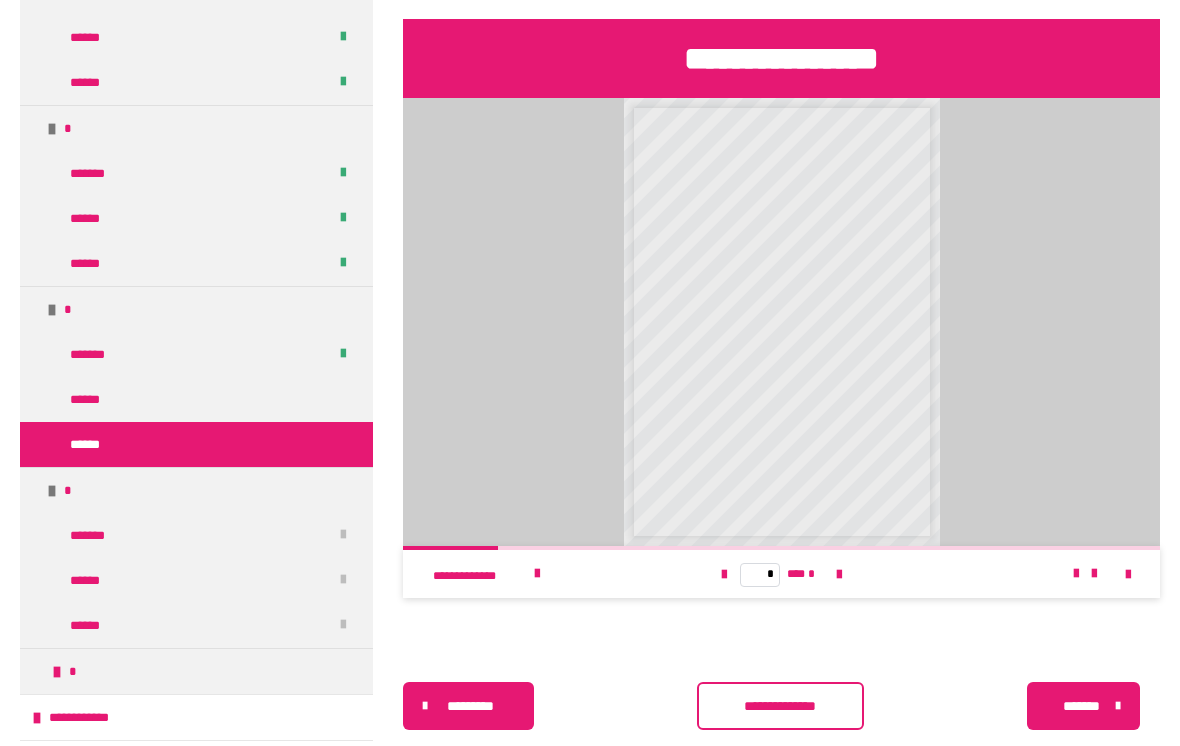 scroll, scrollTop: 821, scrollLeft: 0, axis: vertical 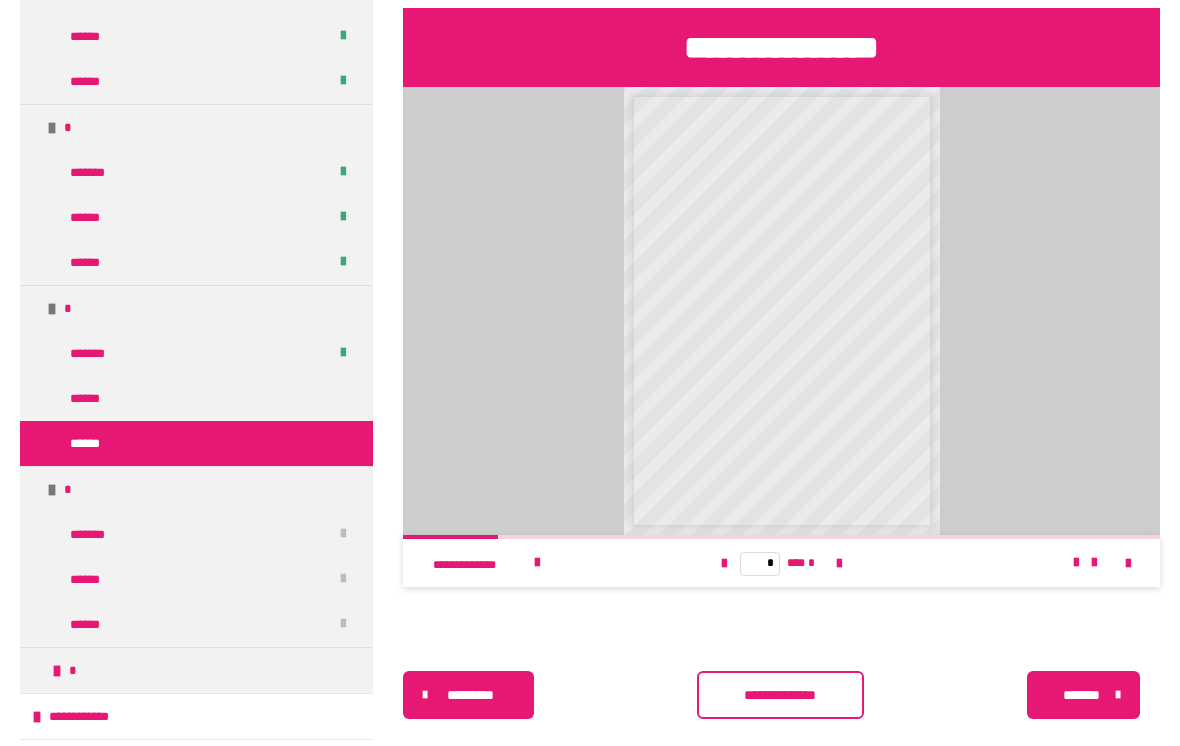 click at bounding box center [537, 564] 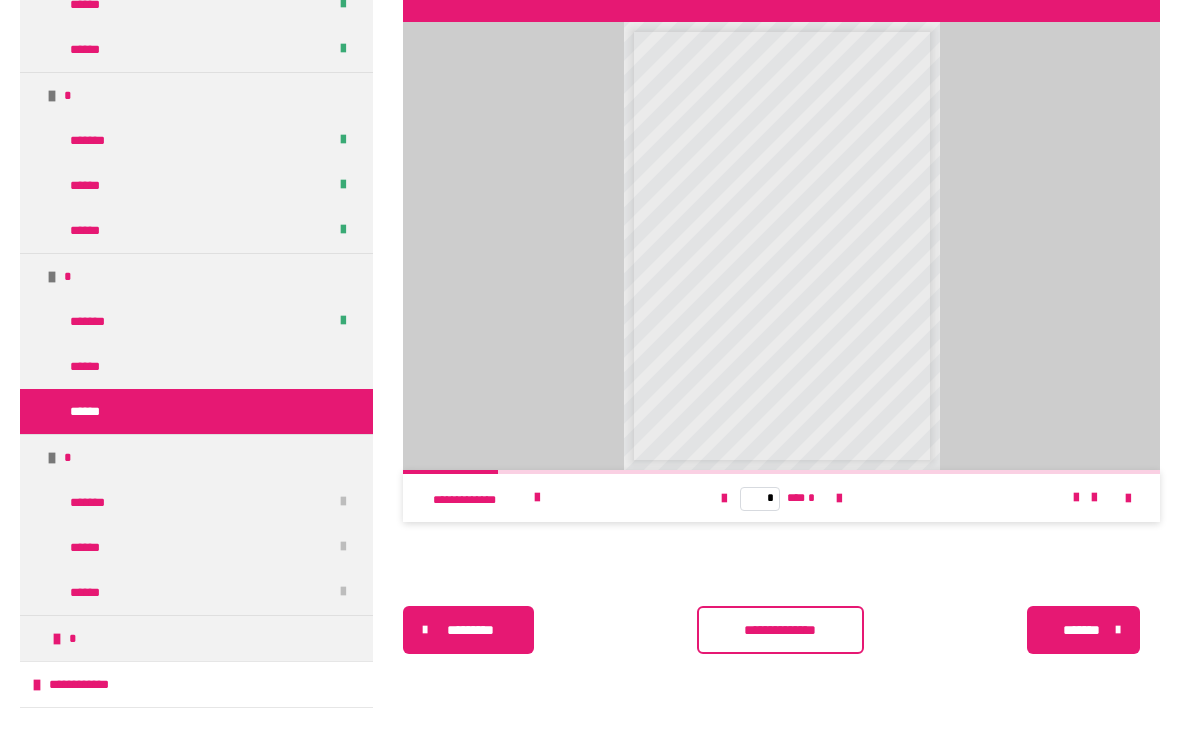 click on "**********" at bounding box center (781, 663) 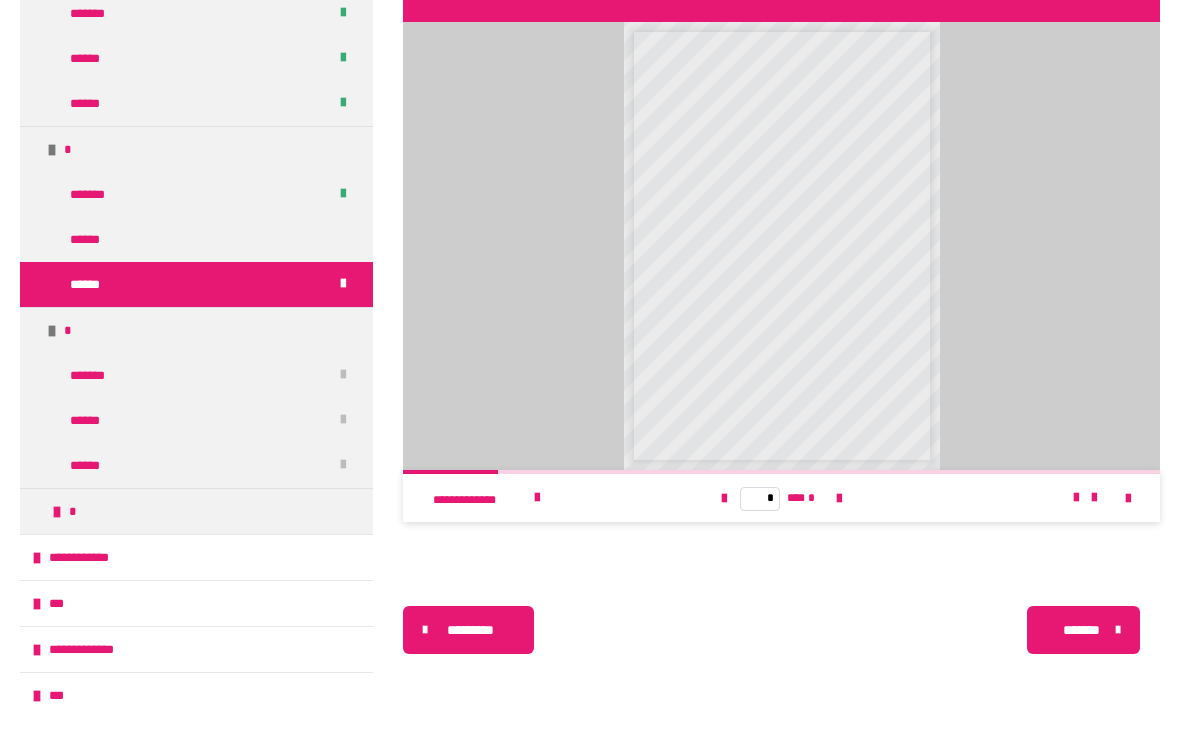 scroll, scrollTop: 4200, scrollLeft: 0, axis: vertical 